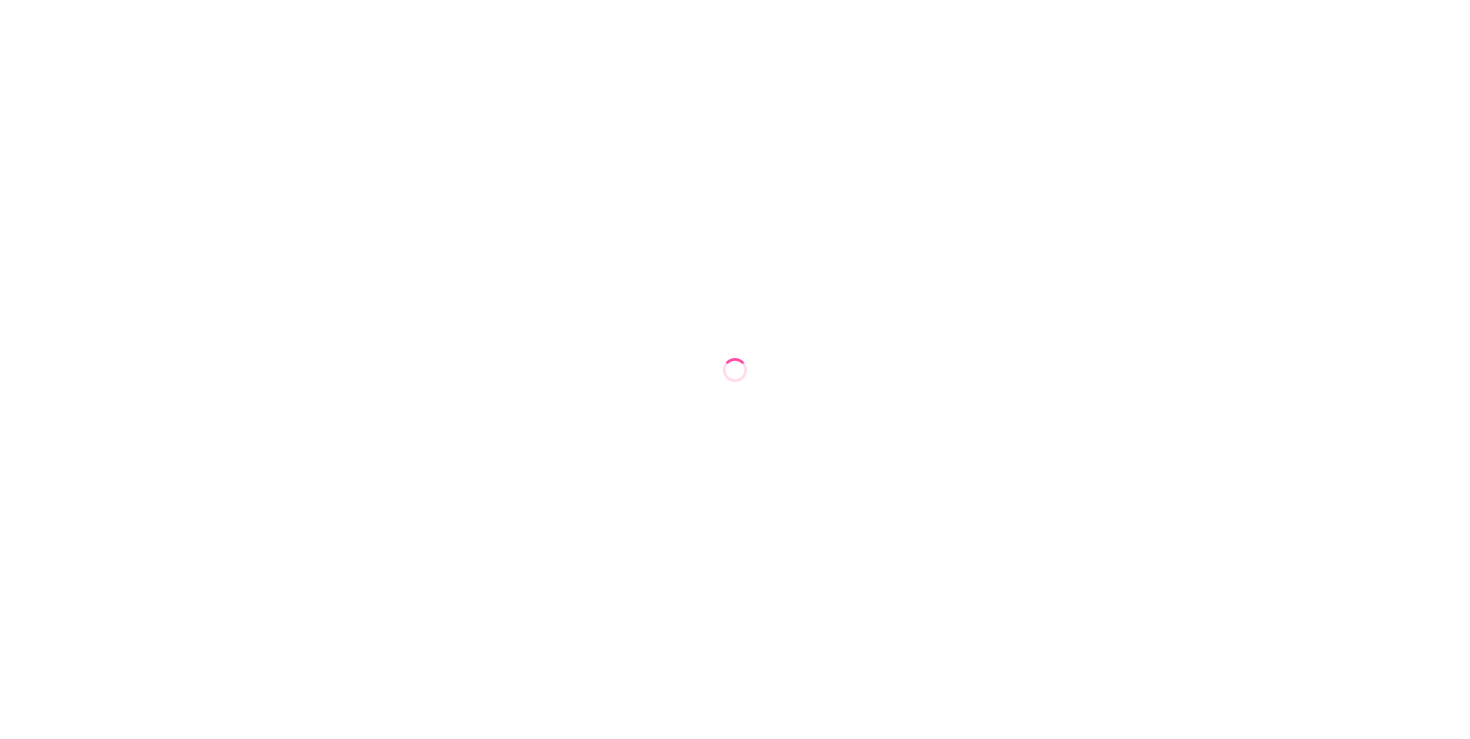 scroll, scrollTop: 0, scrollLeft: 0, axis: both 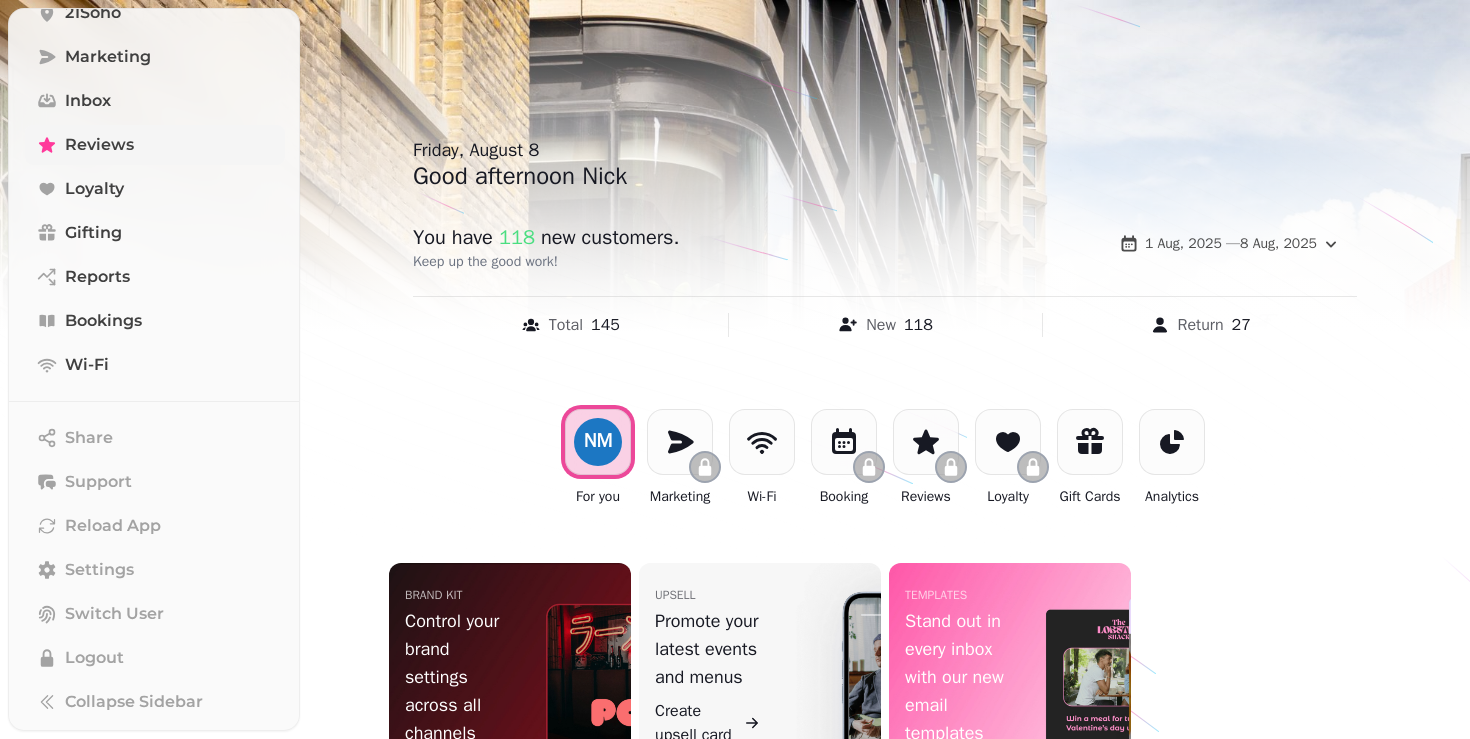 click on "Reviews" at bounding box center [155, 145] 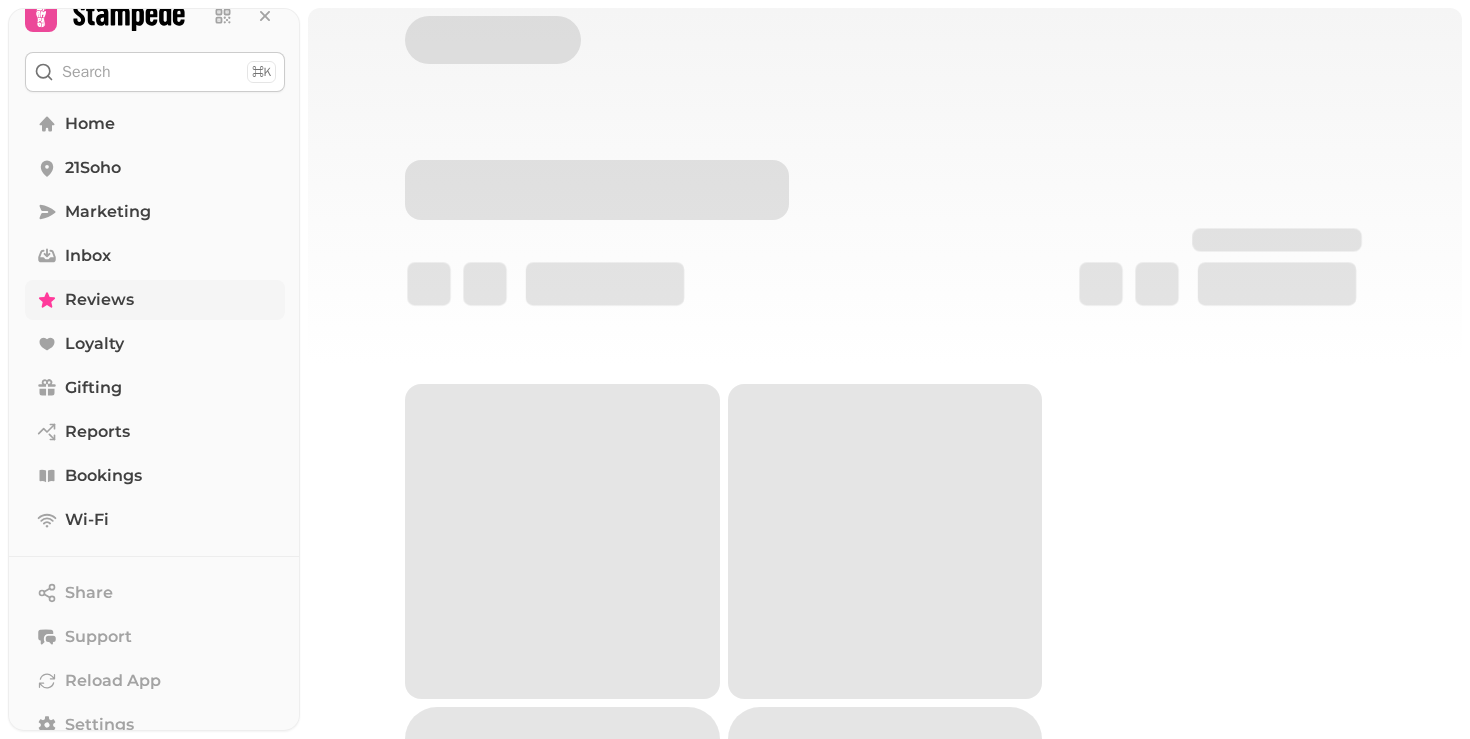 scroll, scrollTop: 27, scrollLeft: 0, axis: vertical 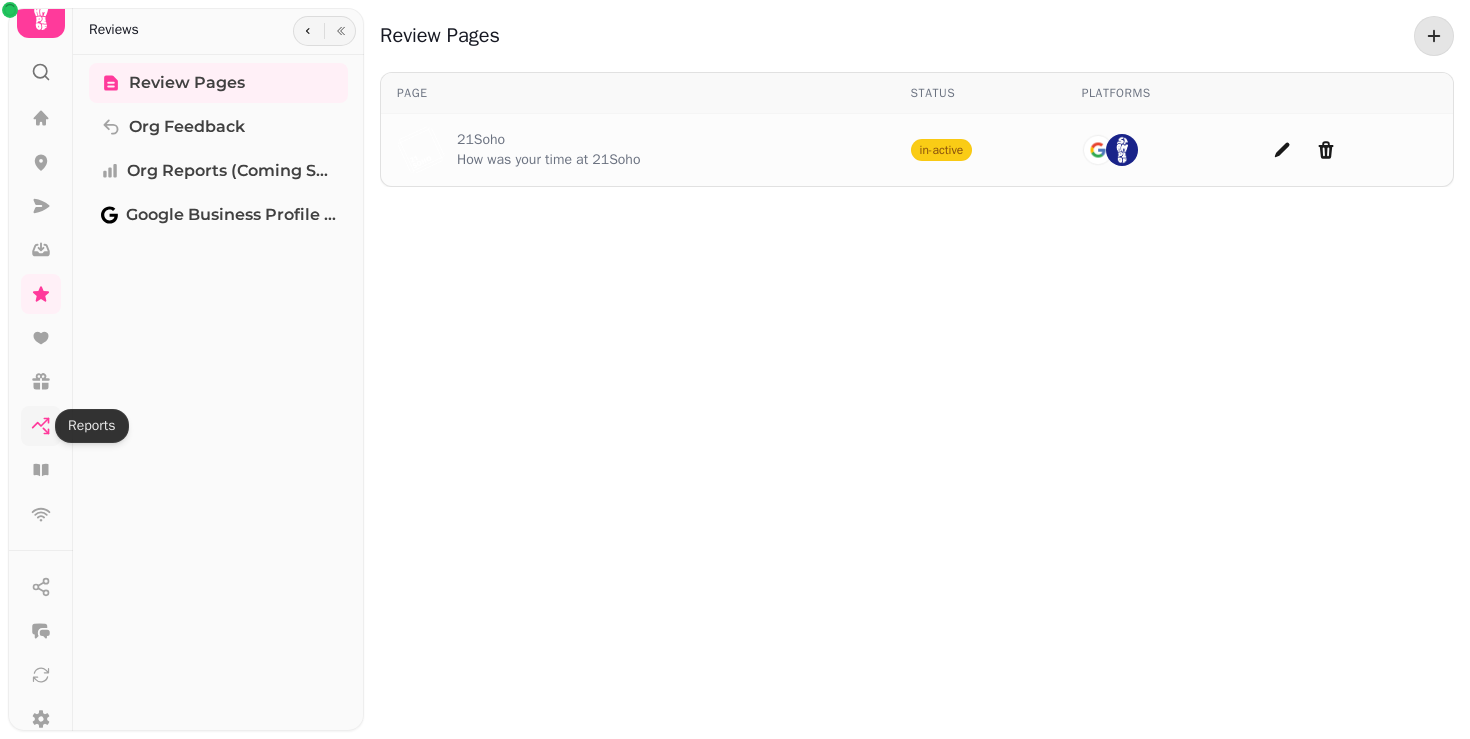 click 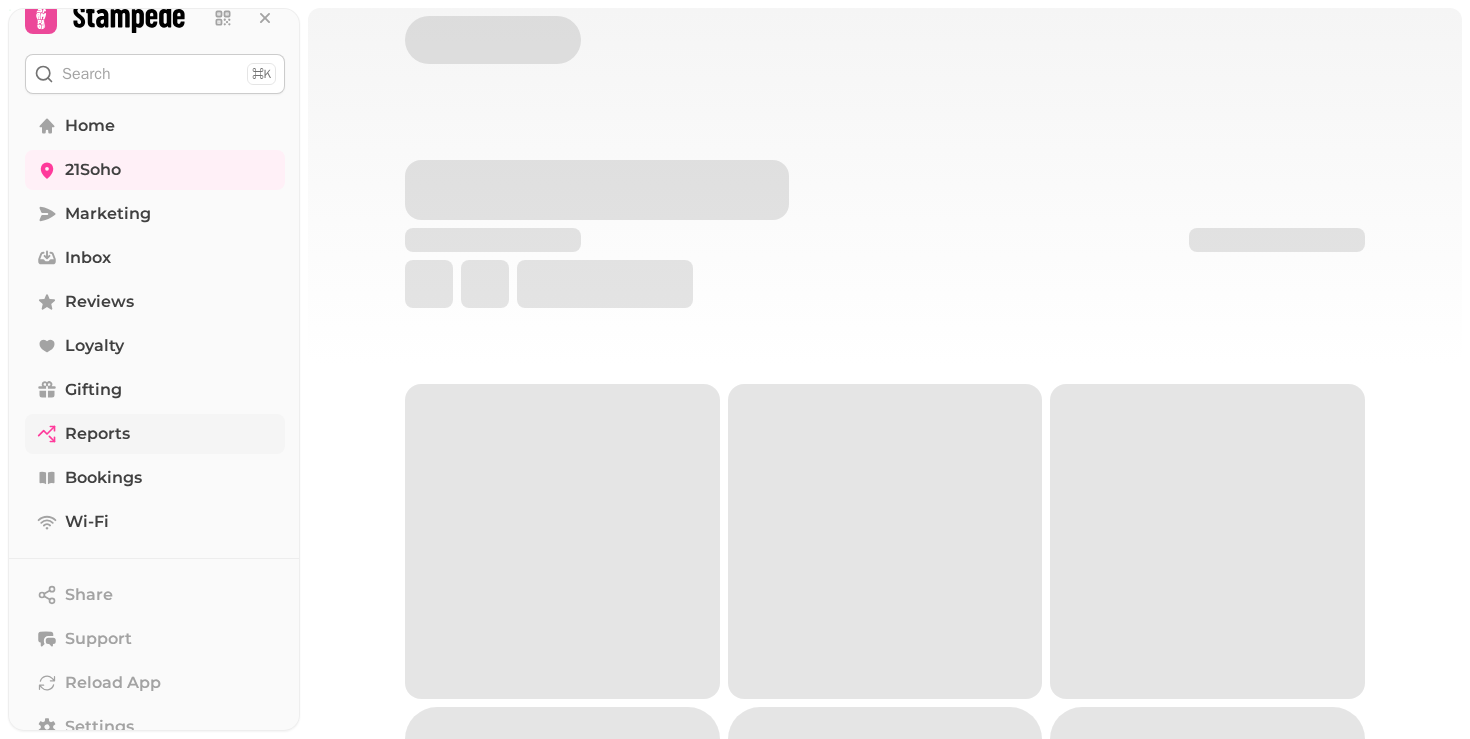 select on "**" 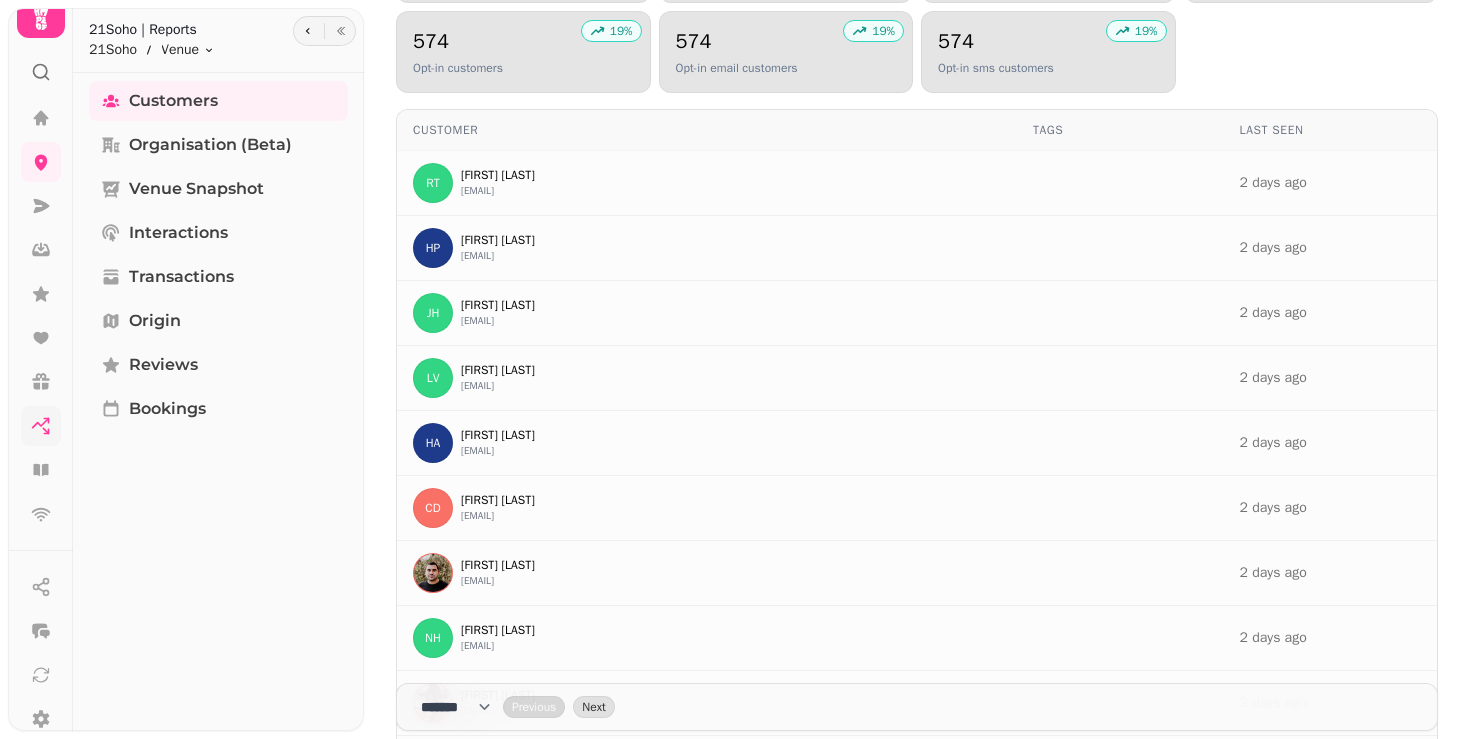 scroll, scrollTop: 0, scrollLeft: 0, axis: both 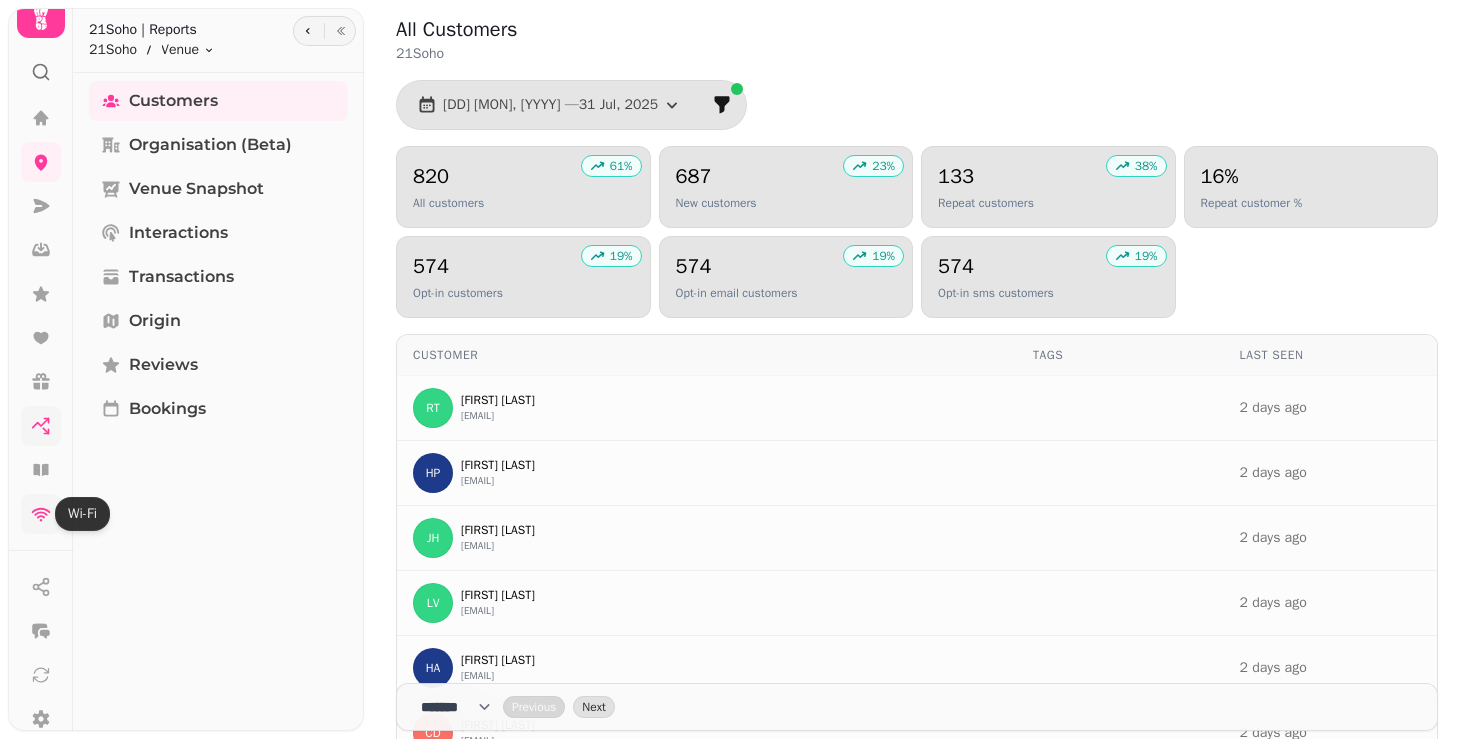 click 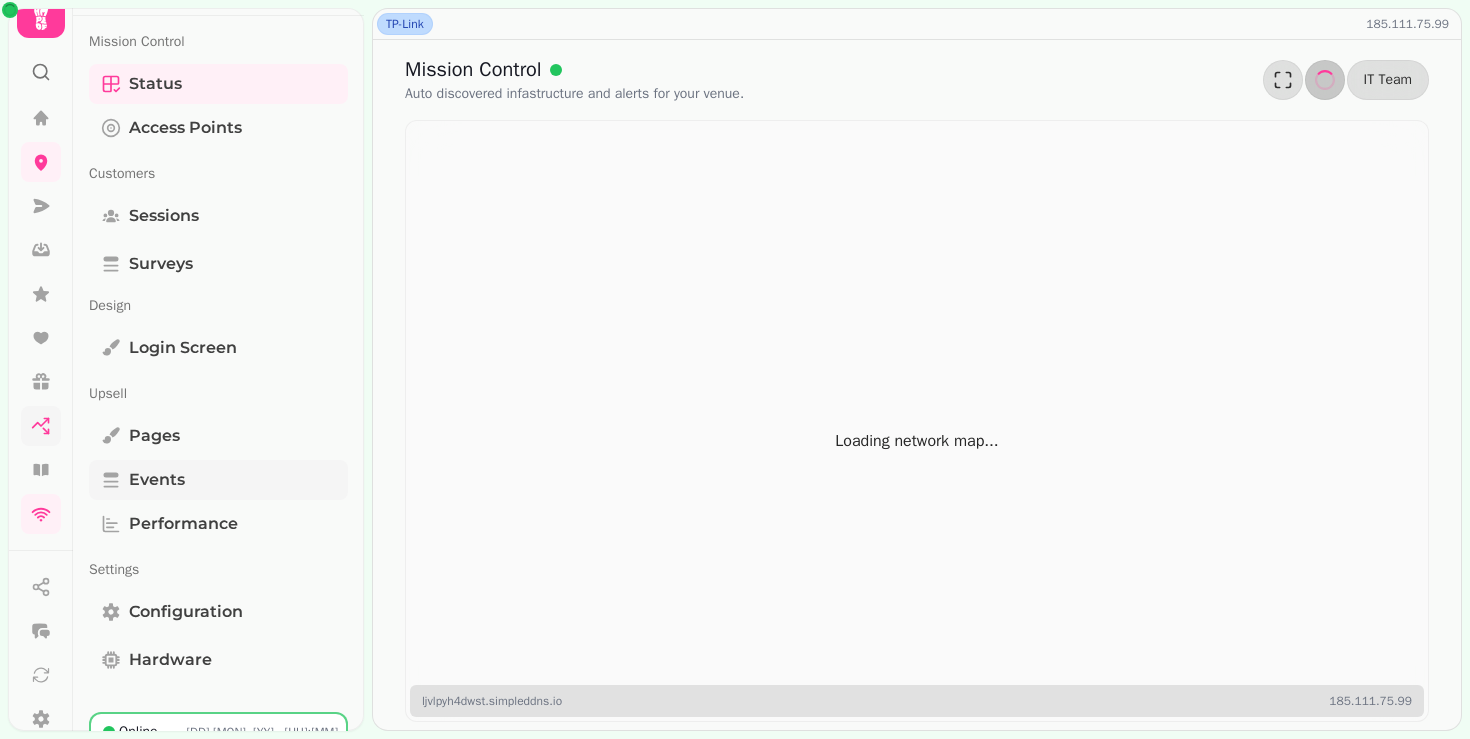 scroll, scrollTop: 48, scrollLeft: 0, axis: vertical 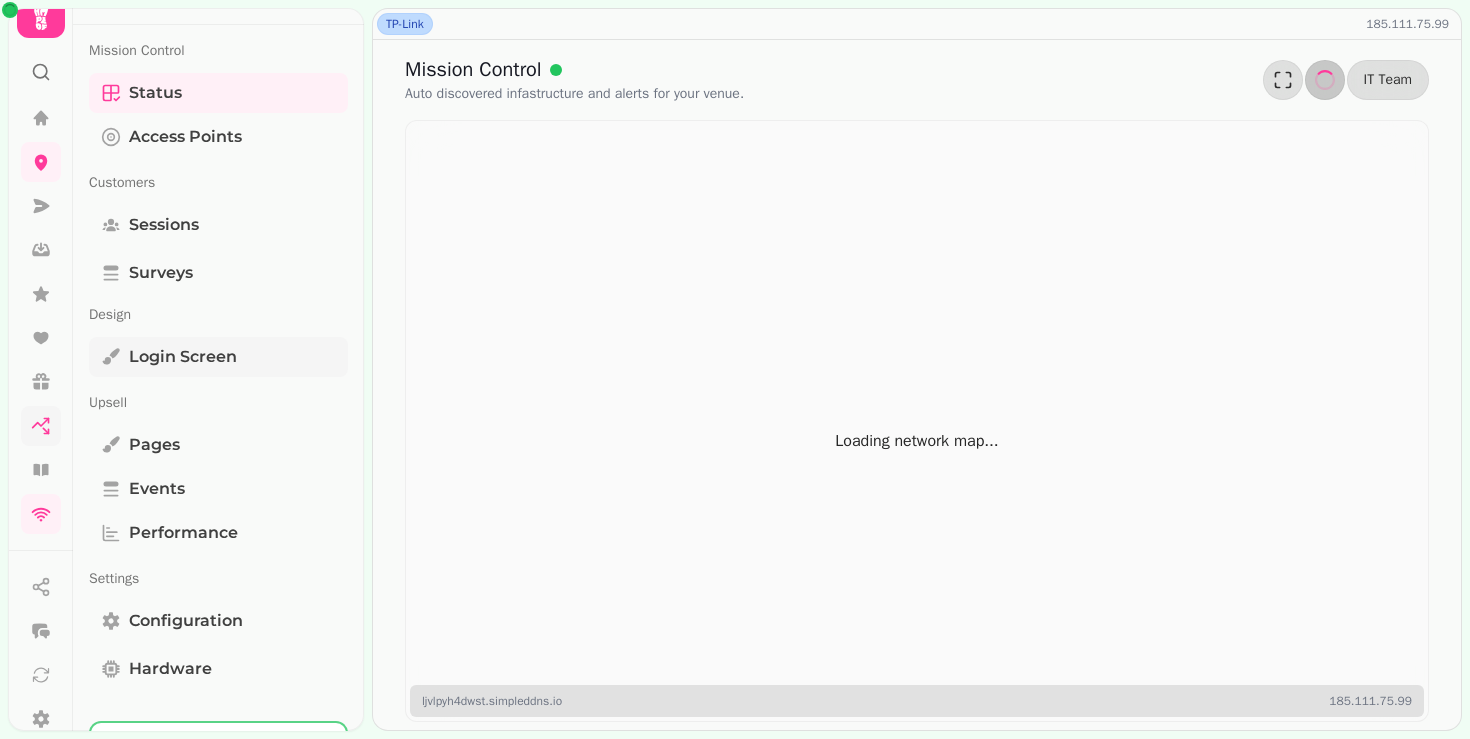 click on "Login screen" at bounding box center [218, 357] 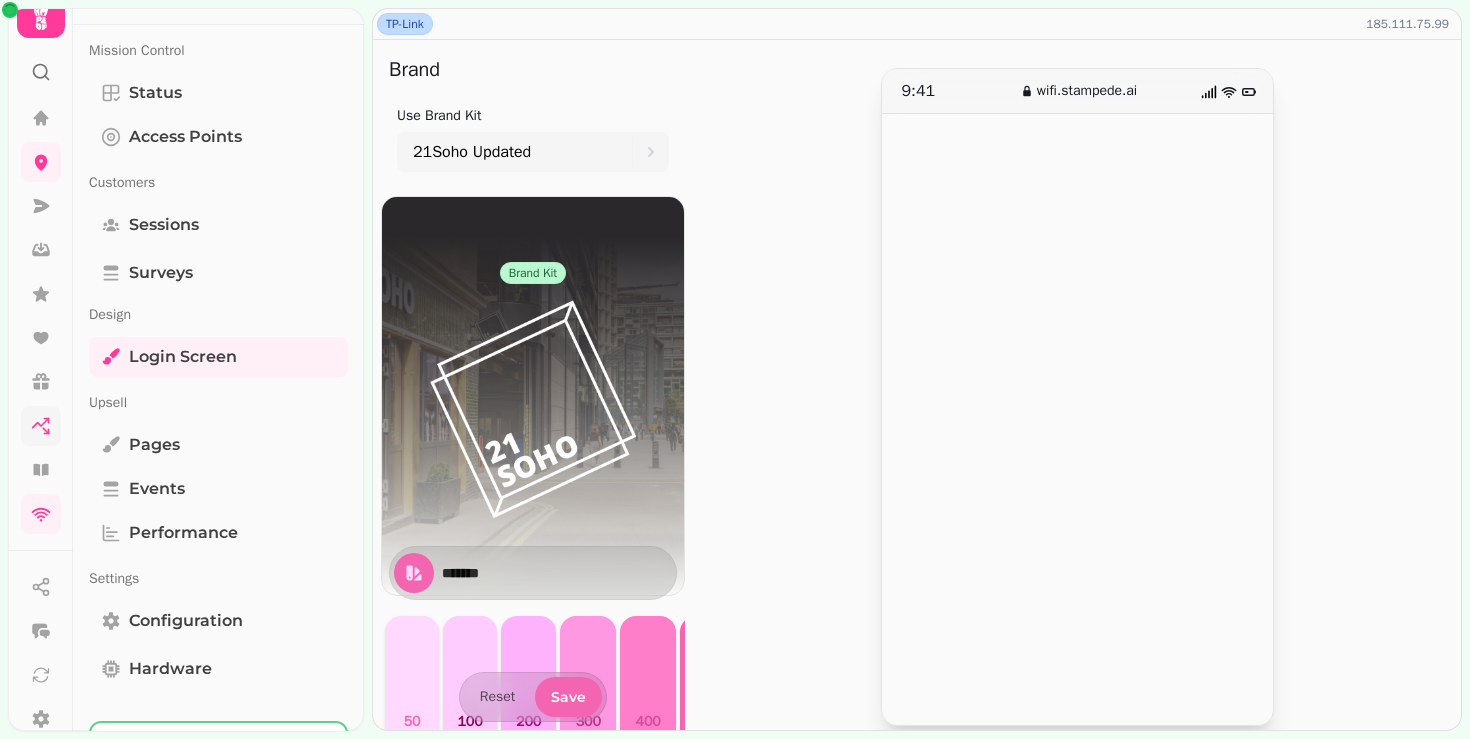 scroll, scrollTop: 96, scrollLeft: 0, axis: vertical 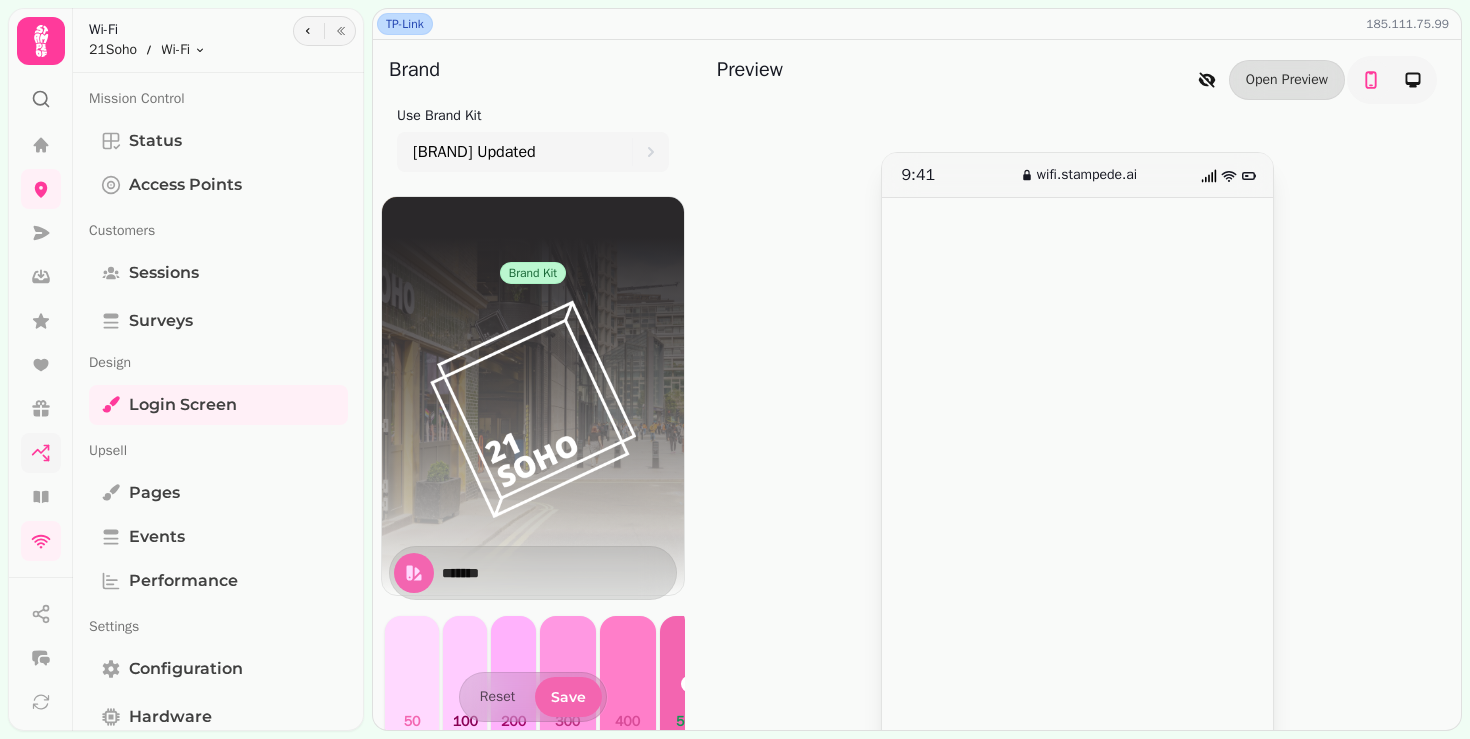 click 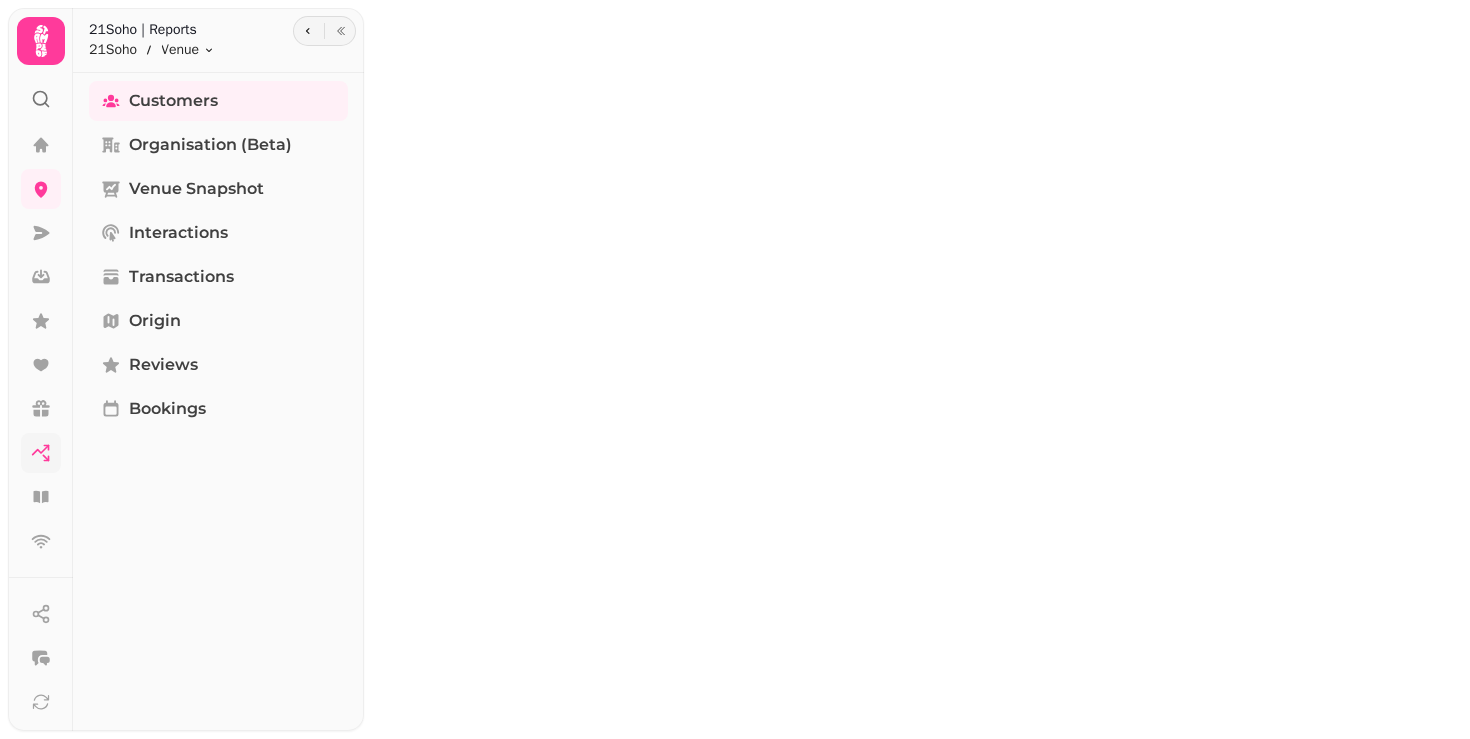 select on "**" 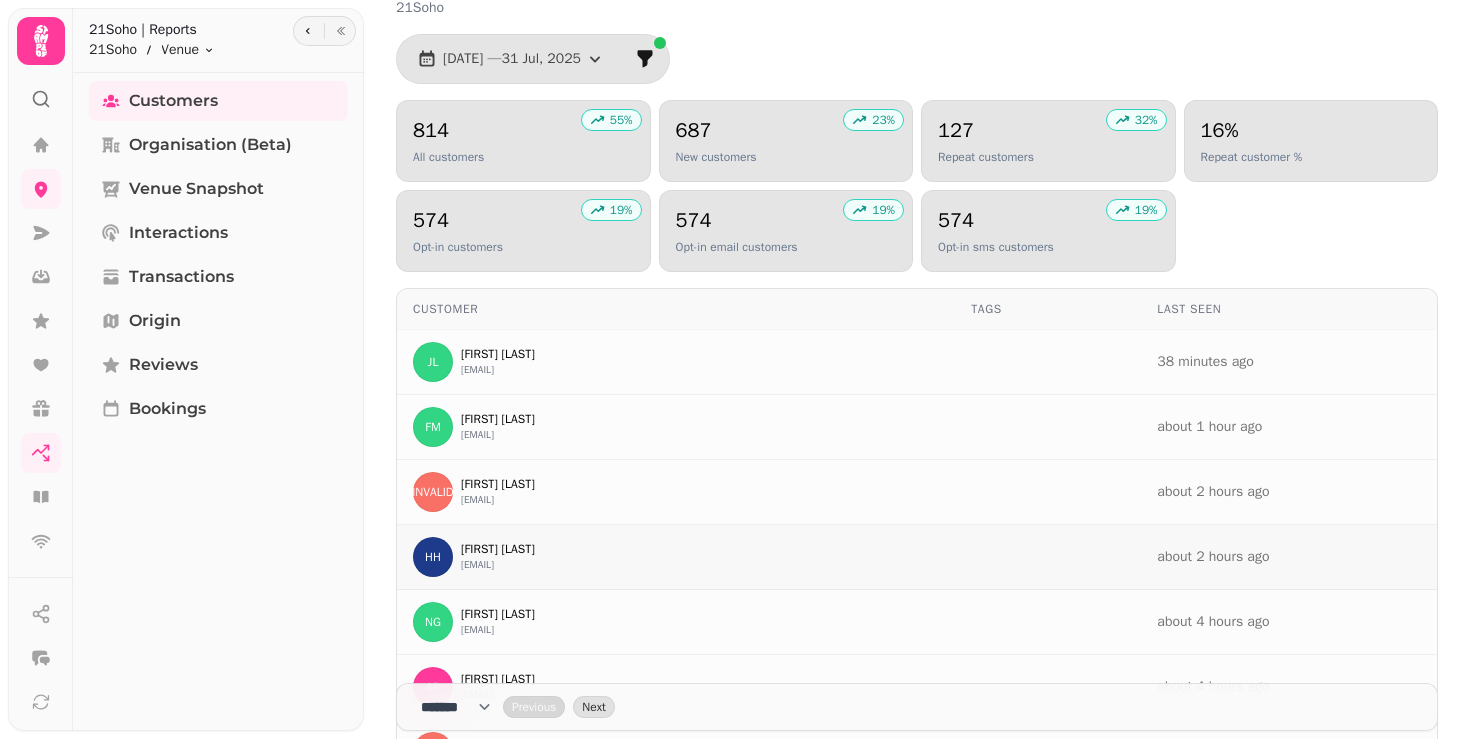 scroll, scrollTop: 48, scrollLeft: 0, axis: vertical 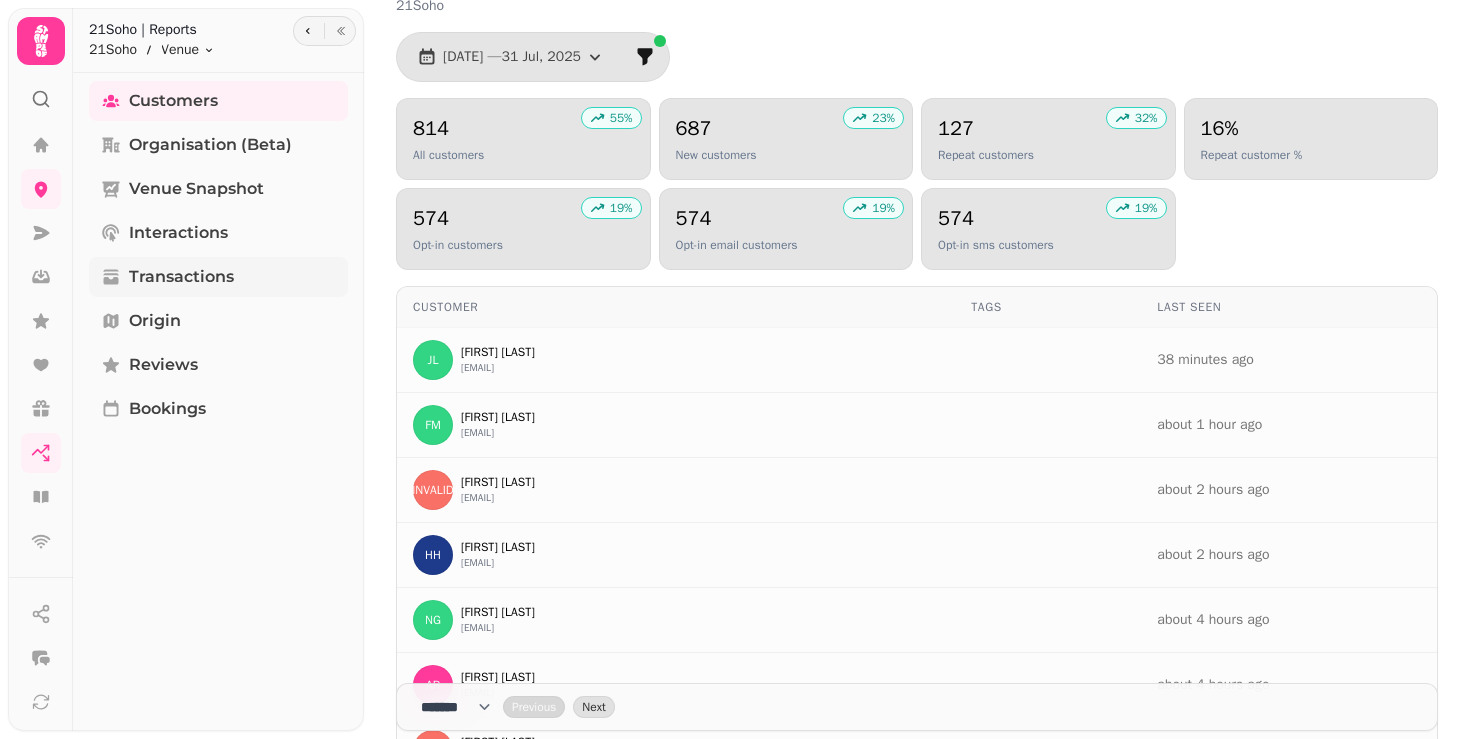 click on "Transactions" at bounding box center [181, 277] 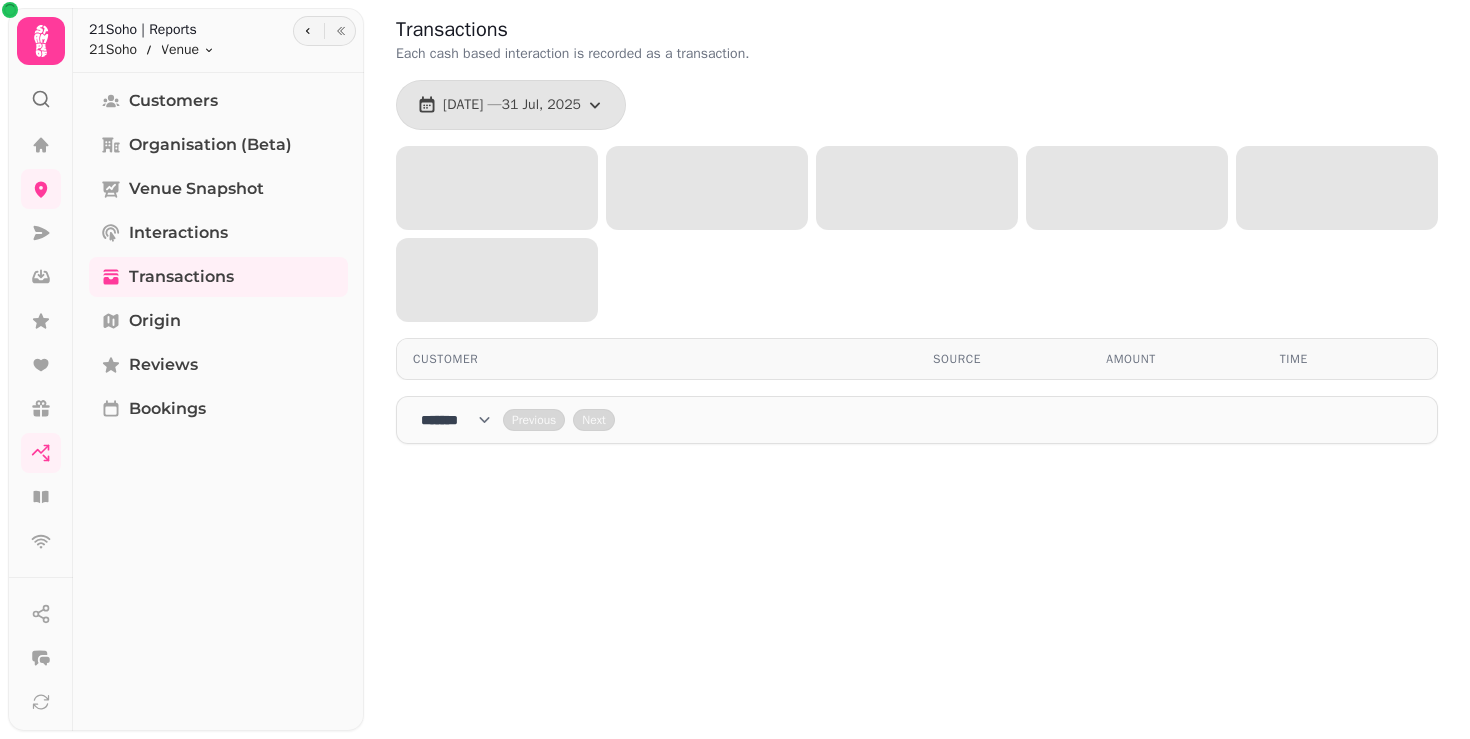 scroll, scrollTop: 0, scrollLeft: 0, axis: both 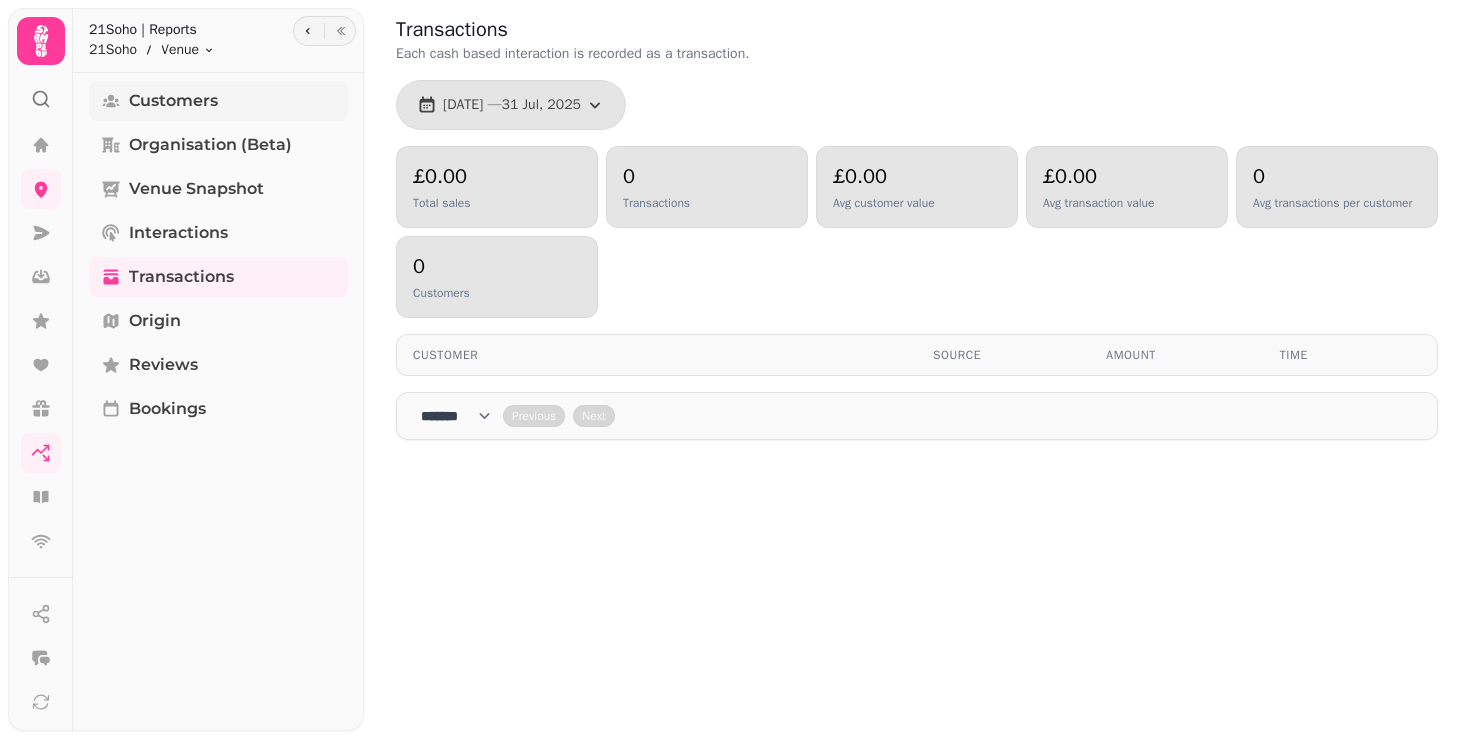 click on "Customers" at bounding box center [218, 101] 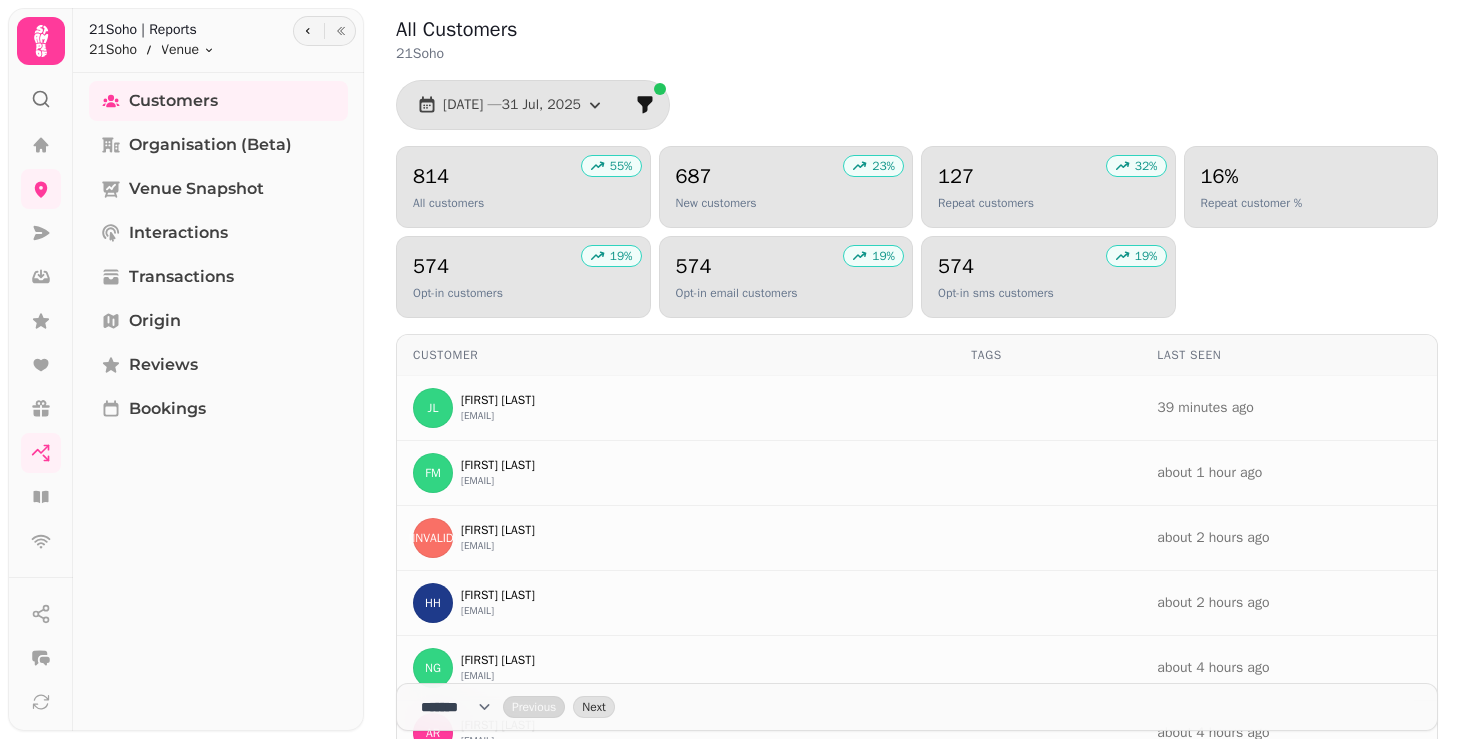 click on "1 Jul, 2025    —  31 Jul, 2025" at bounding box center [533, 105] 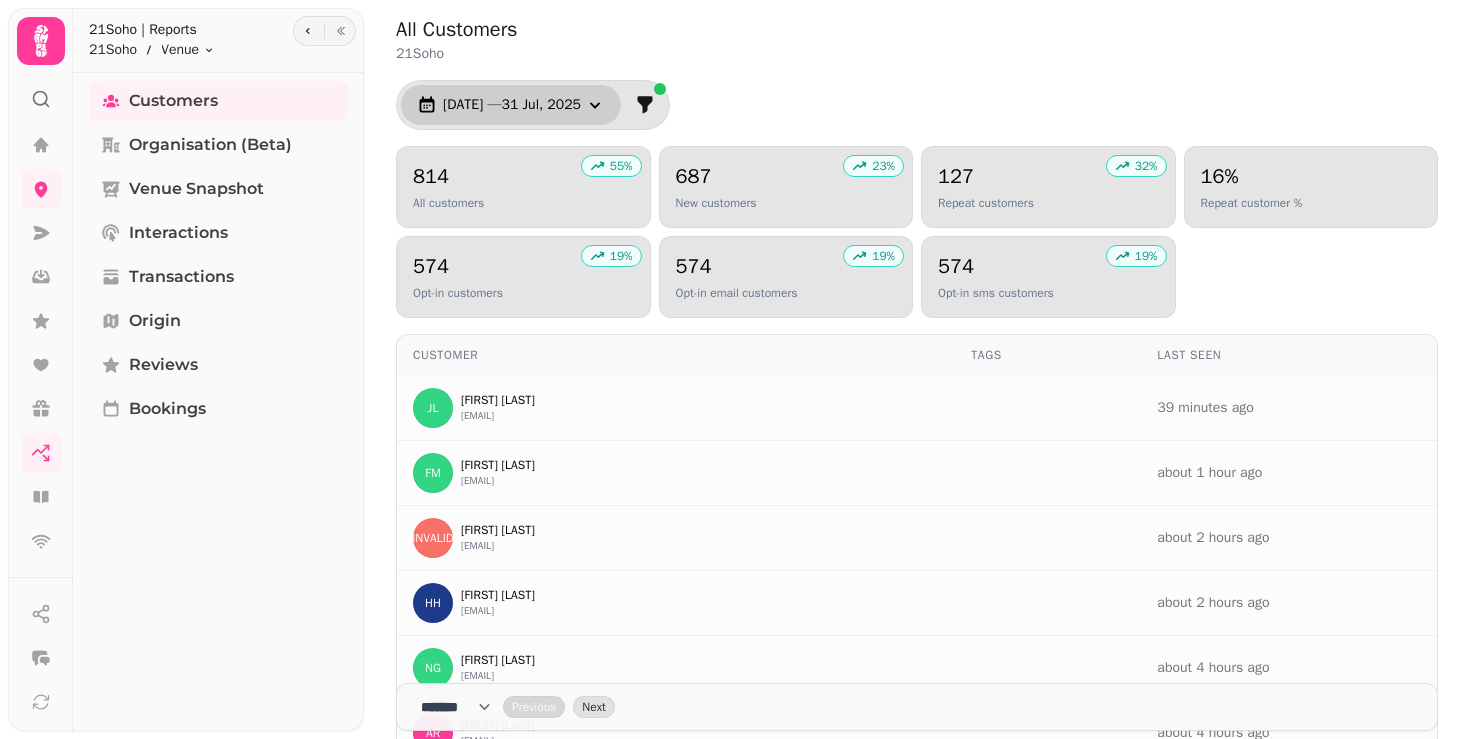 click 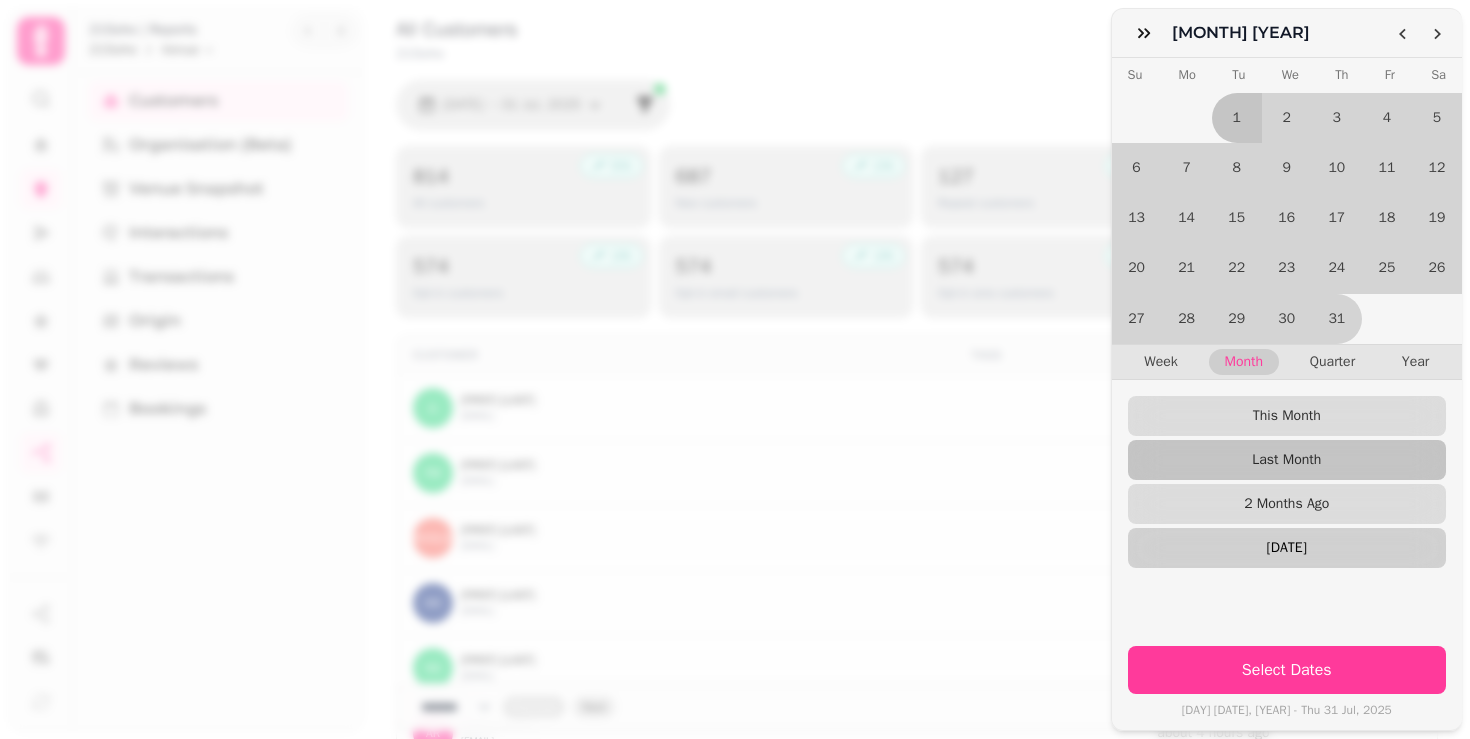 click on "3 Months Ago" at bounding box center (1287, 548) 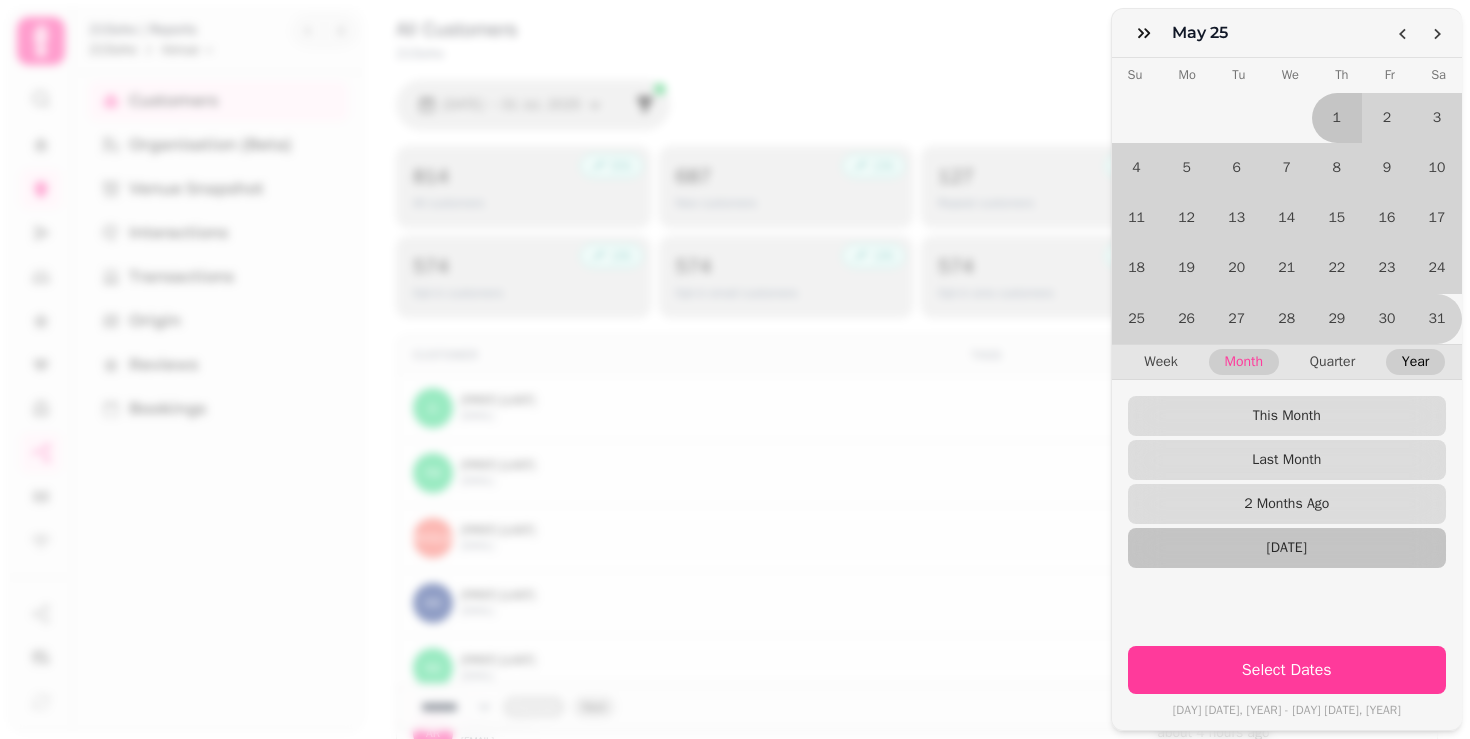click on "Year" at bounding box center (1415, 362) 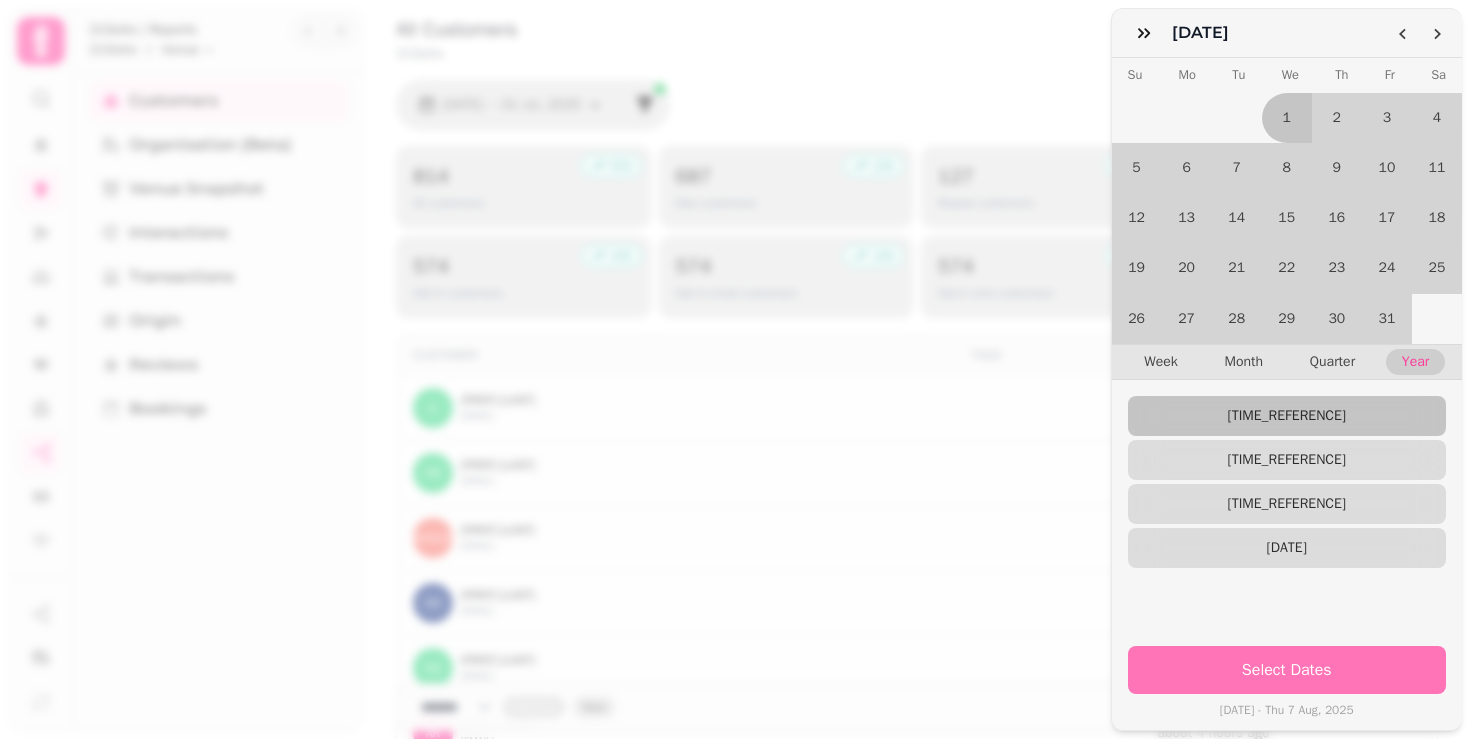 click on "Select Dates" at bounding box center (1287, 670) 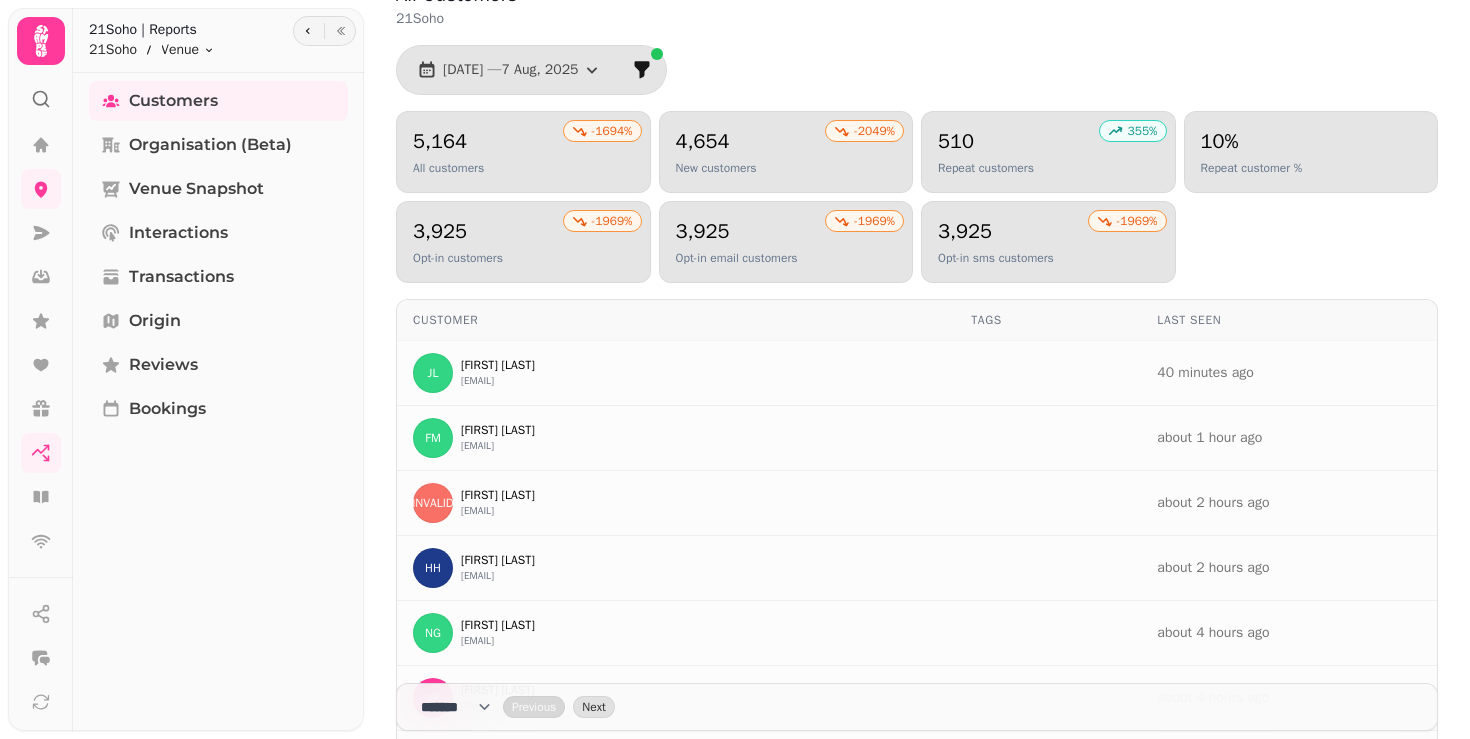 scroll, scrollTop: 0, scrollLeft: 0, axis: both 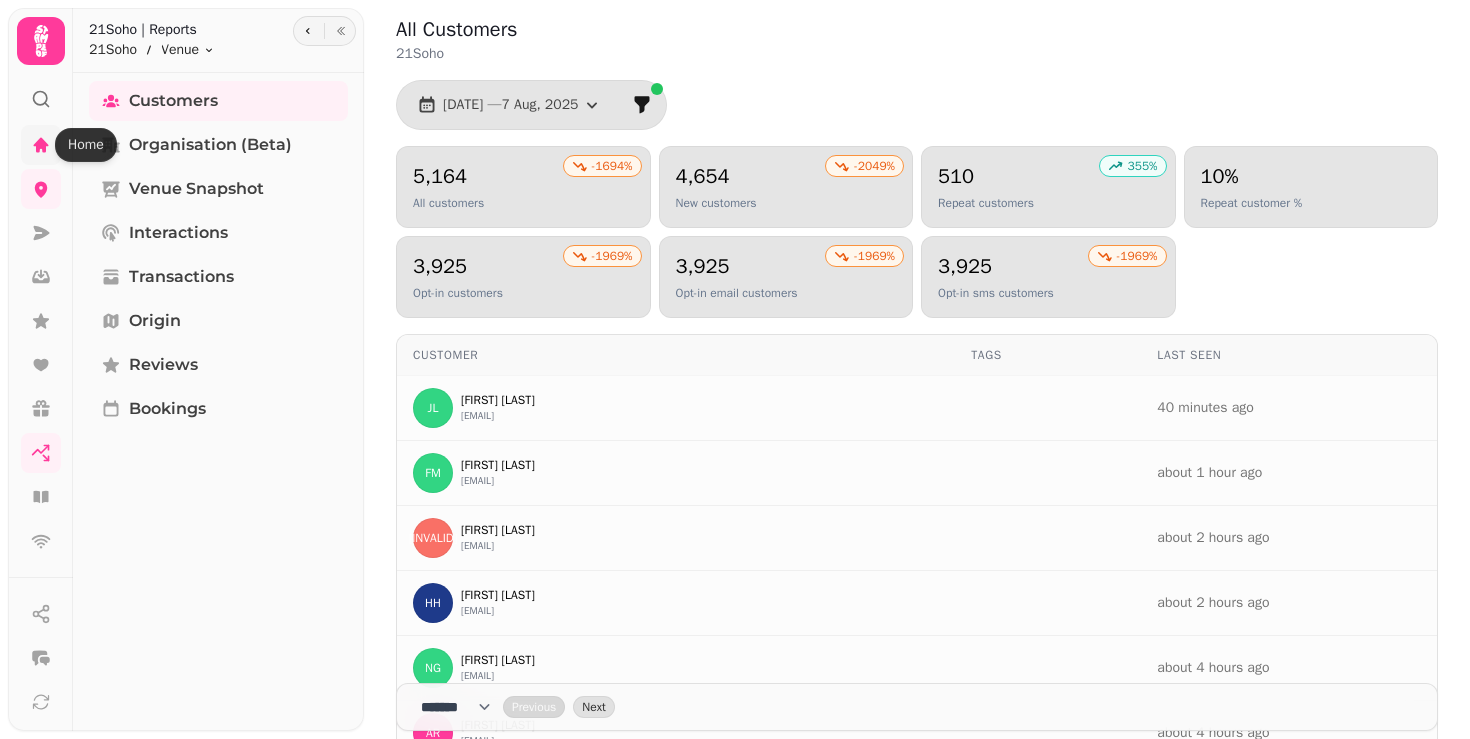 click 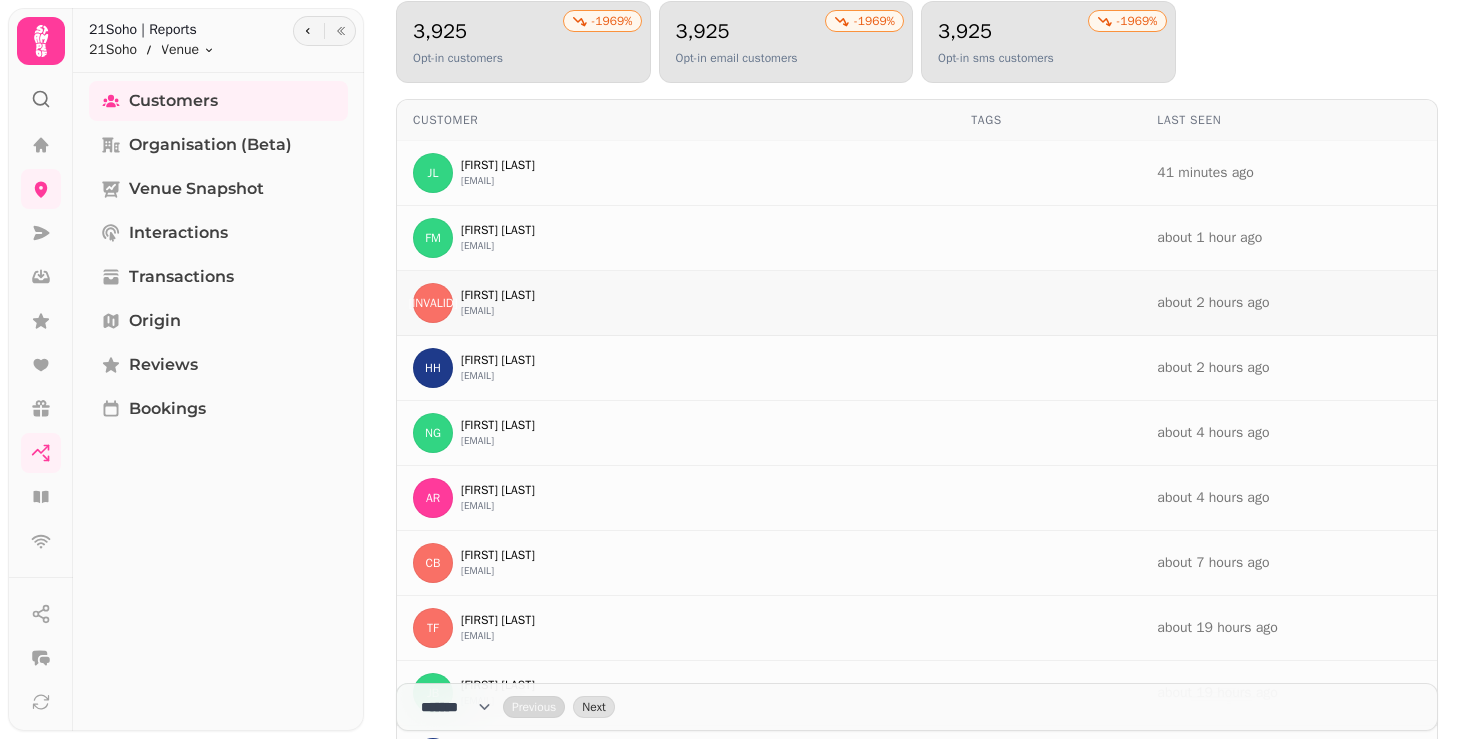 scroll, scrollTop: 367, scrollLeft: 0, axis: vertical 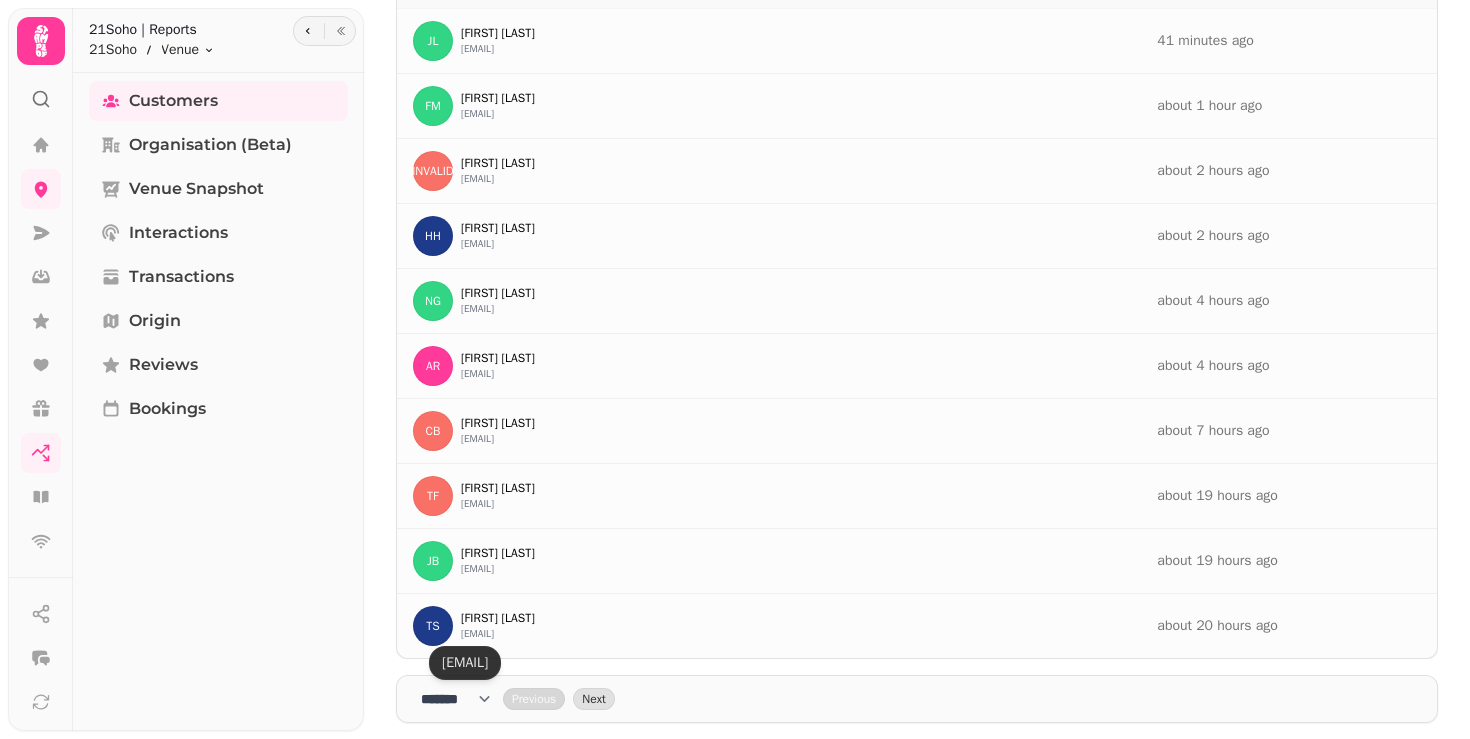 click on "**** * **** ** **** ** **** ** **** *** **** *** **** ***" at bounding box center [462, 699] 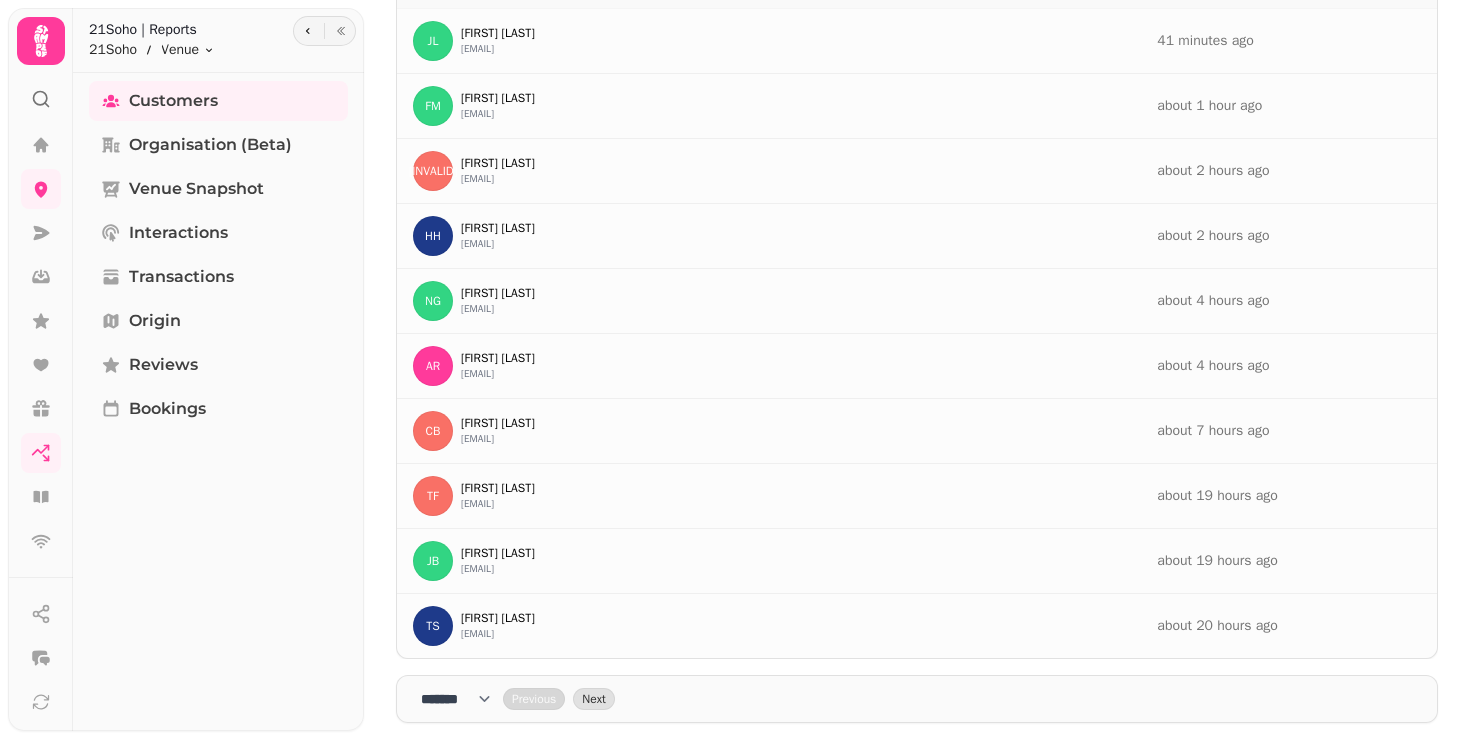 select on "***" 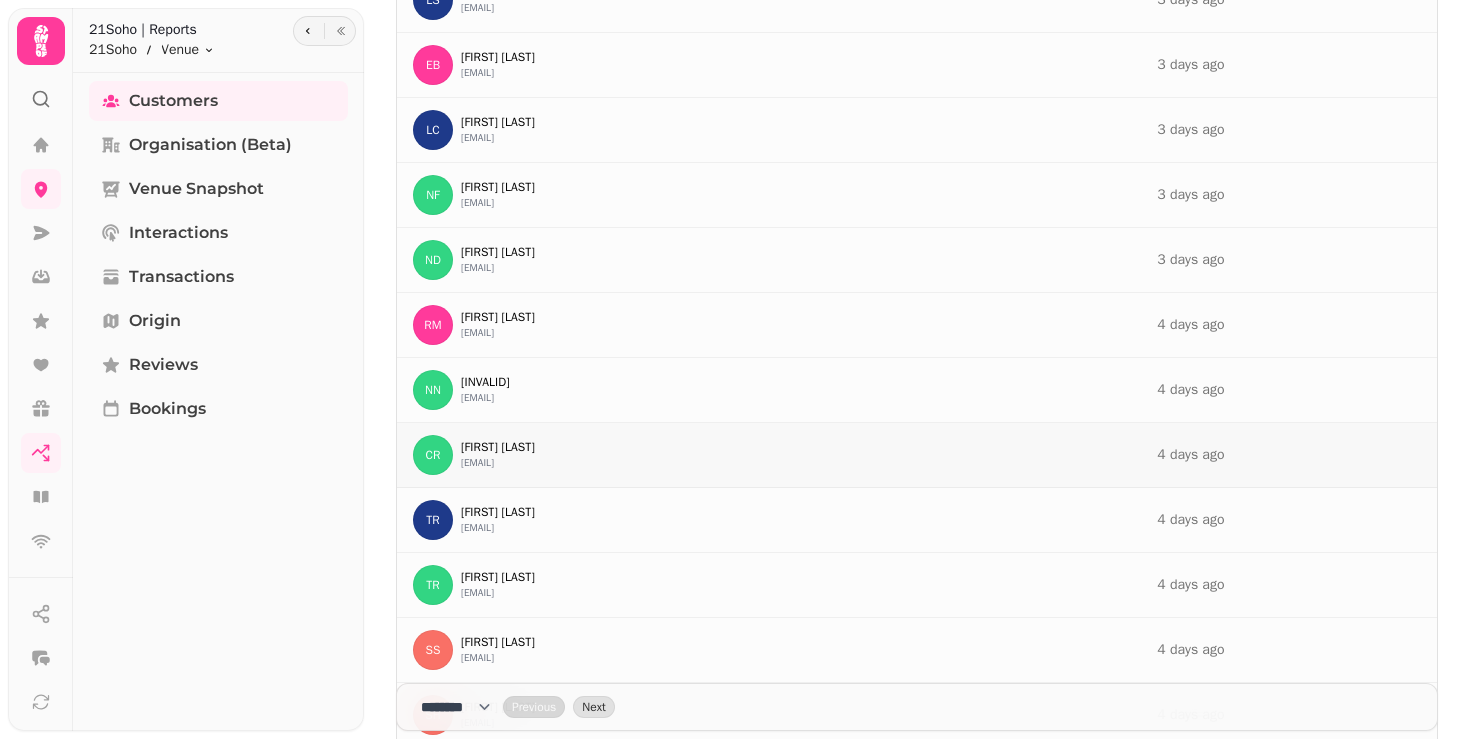 scroll, scrollTop: 4515, scrollLeft: 0, axis: vertical 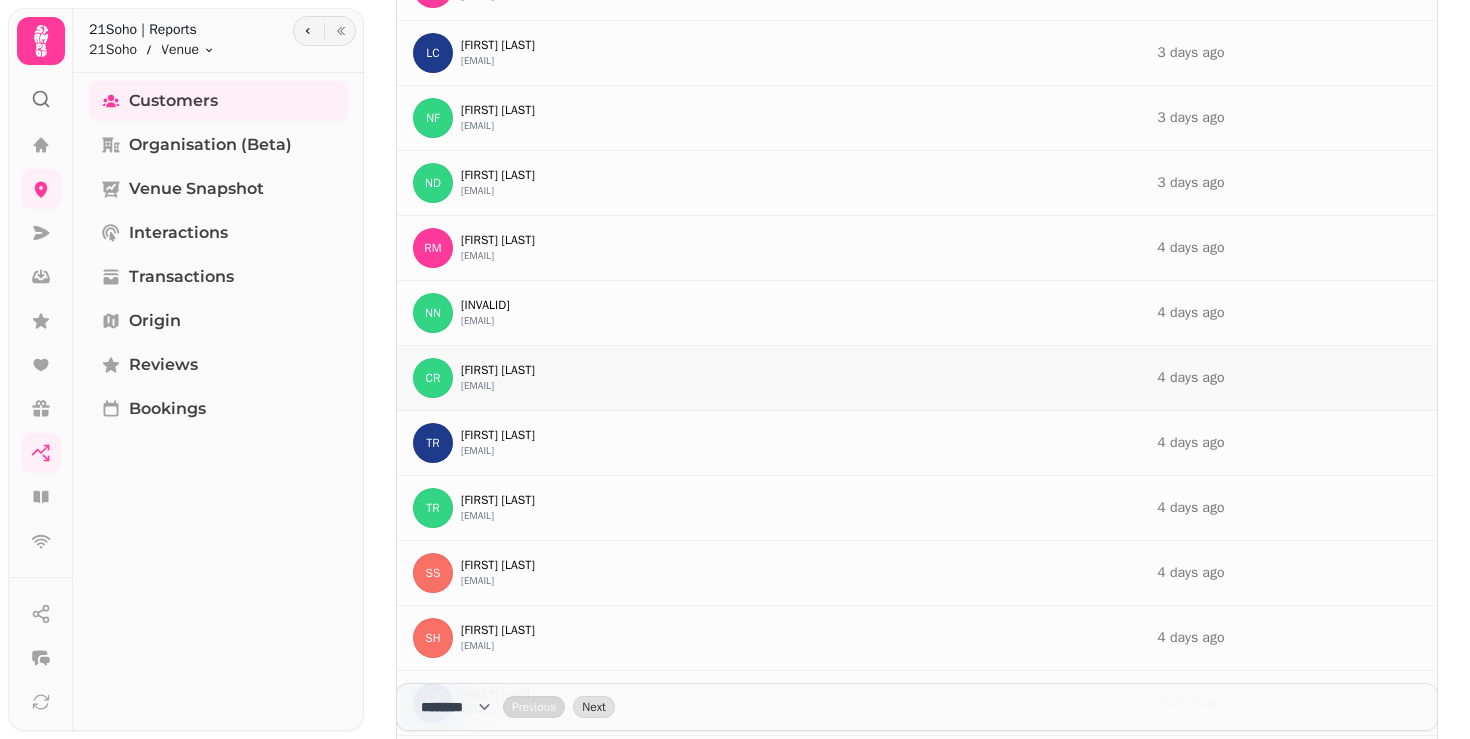 click on "CR Cazz Regan regan.ca@gmail.com" at bounding box center [676, 378] 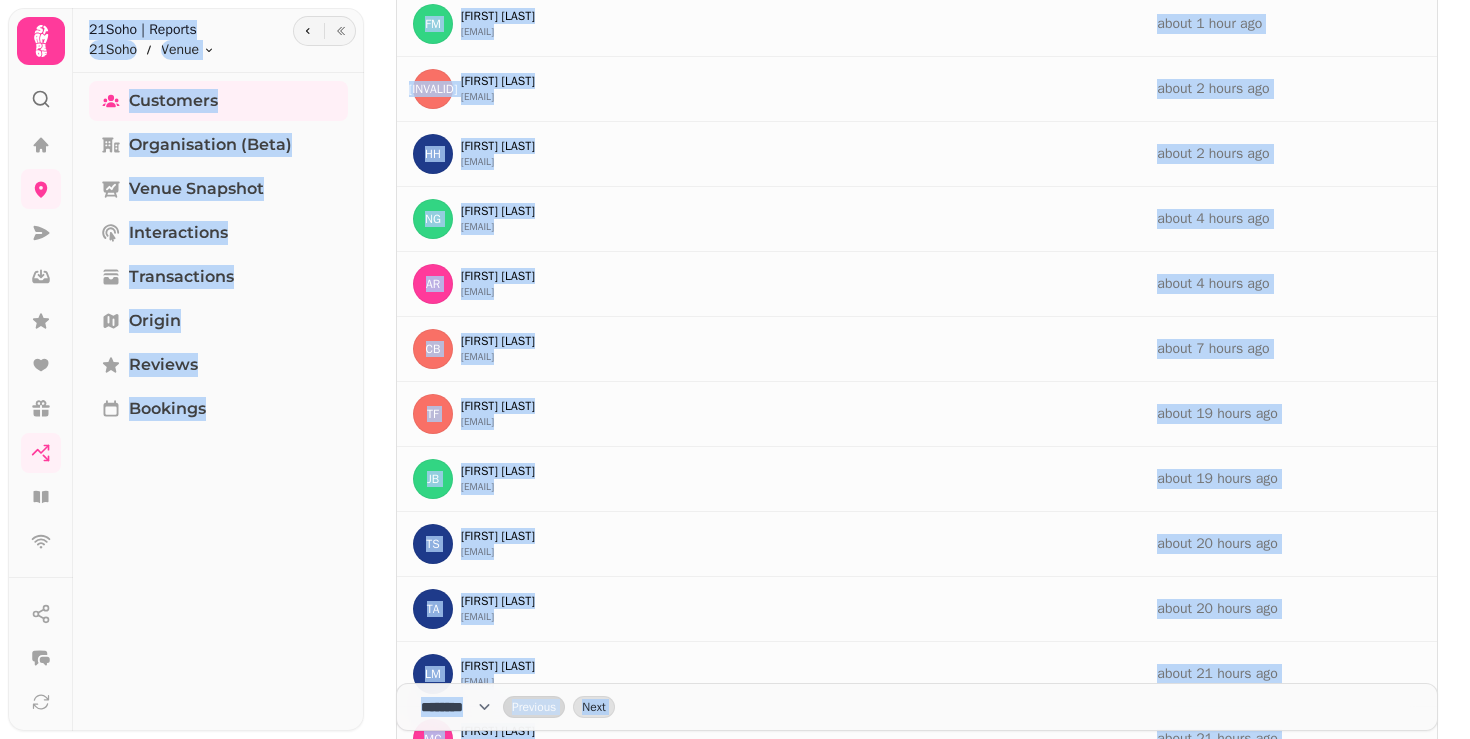 scroll, scrollTop: 0, scrollLeft: 0, axis: both 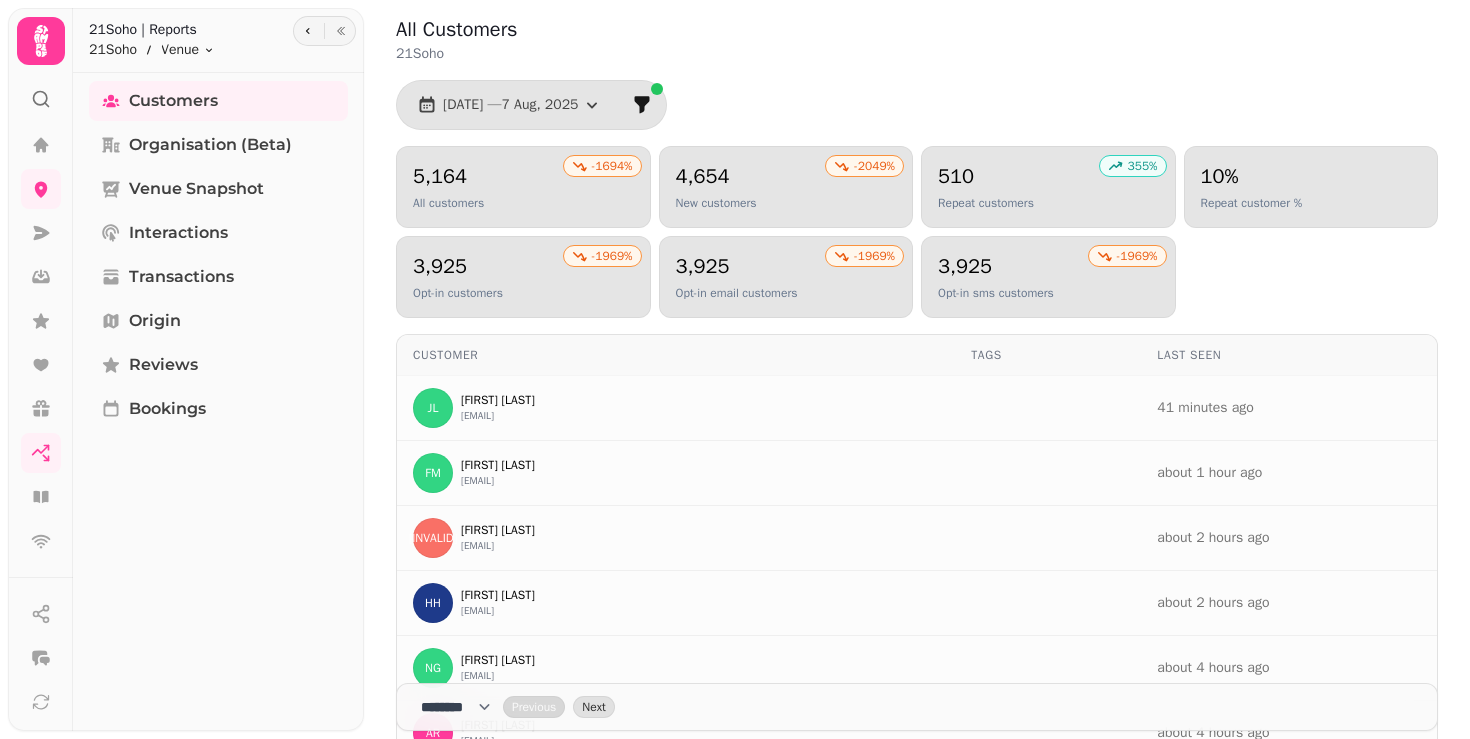click on "All Customers 21Soho 1 Jan, 2025    —  7 Aug, 2025   -1694 % 5,164 All customers   -2049 % 4,654 New customers   355 % 510 Repeat customers 10% Repeat customer %   -1969 % 3,925 Opt-in customers   -1969 % 3,925 Opt-in email customers   -1969 % 3,925 Opt-in sms customers Customer Tags Last Seen JL John Liuna johnlunaaaa@outlook.com 41 minutes ago FM Freya Meeks freya.meeks@gmail.com about 1 hour ago WA Wail Abu Ghazaleh wailabughazaleh@gmail.com about 2 hours ago HH Heinrich Hamann heinrichvhamann@gmail.com about 2 hours ago NG Nathan Garwood nathan@mischiefworldwide.com about 4 hours ago AR Alexander Rabotshich  alex.raboch@gmail.com about 4 hours ago CB Chris Bracegirdle chris@bracegirdle.net about 7 hours ago TF Thaynar  Ferrira contato.thaynaraferreira@hotmail.com about 19 hours ago JB Joe Boyton jboyton1208@gmail.com about 19 hours ago TS Tawania  Salmon tawania.s147@gmail.com about 20 hours ago TA Tayo Adegboye tadegboye@hotmail.com about 20 hours ago LM Leonore M leonoremichalski@gmail.com MC RS AB MW" at bounding box center (917, 16478) 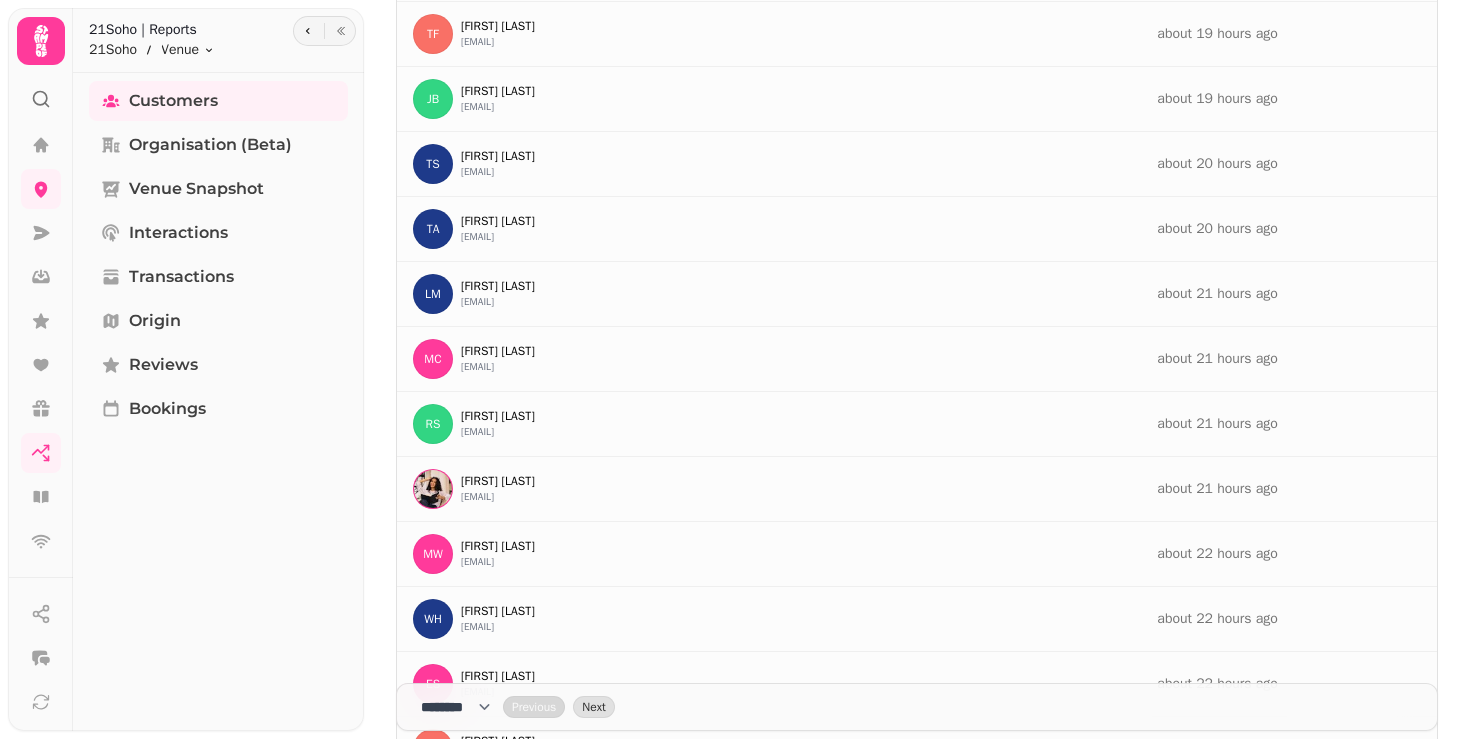 scroll, scrollTop: 0, scrollLeft: 0, axis: both 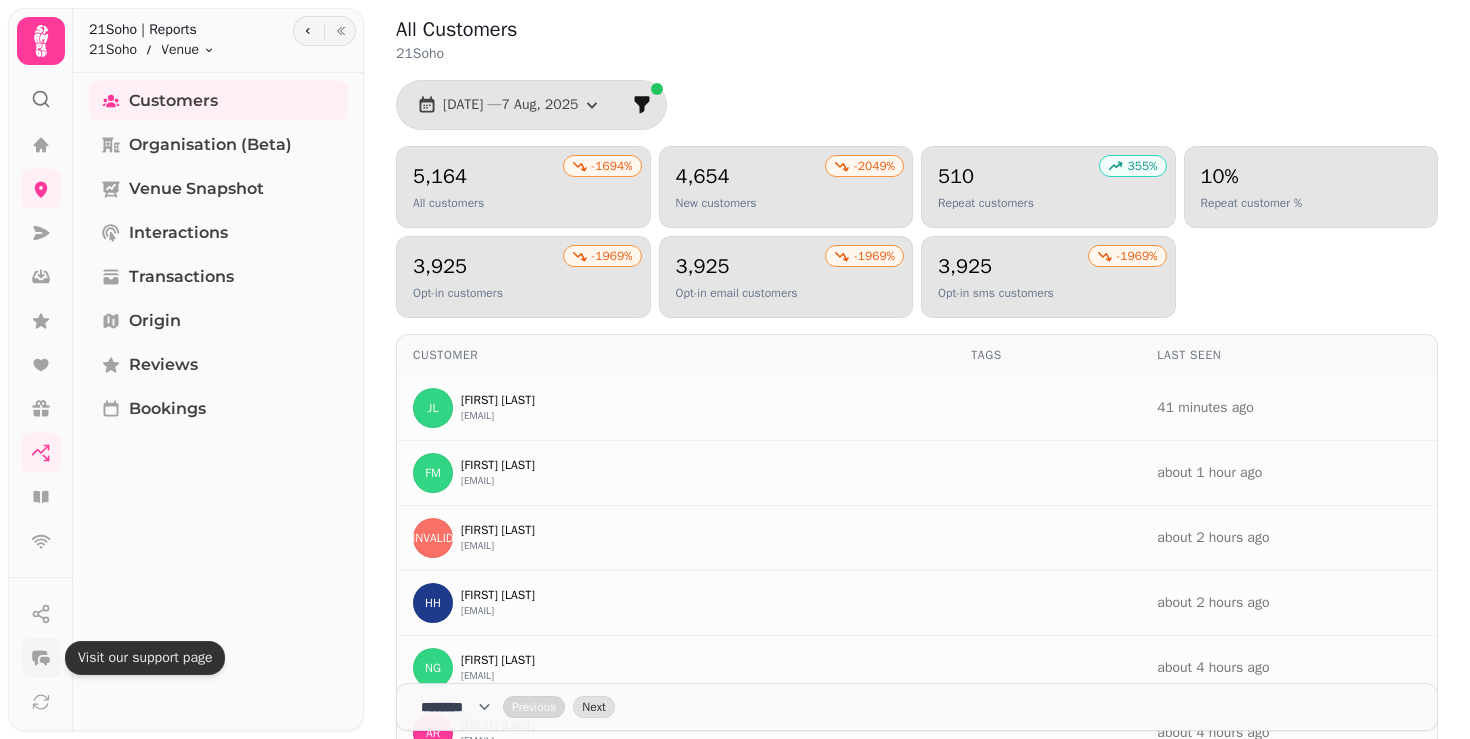 click 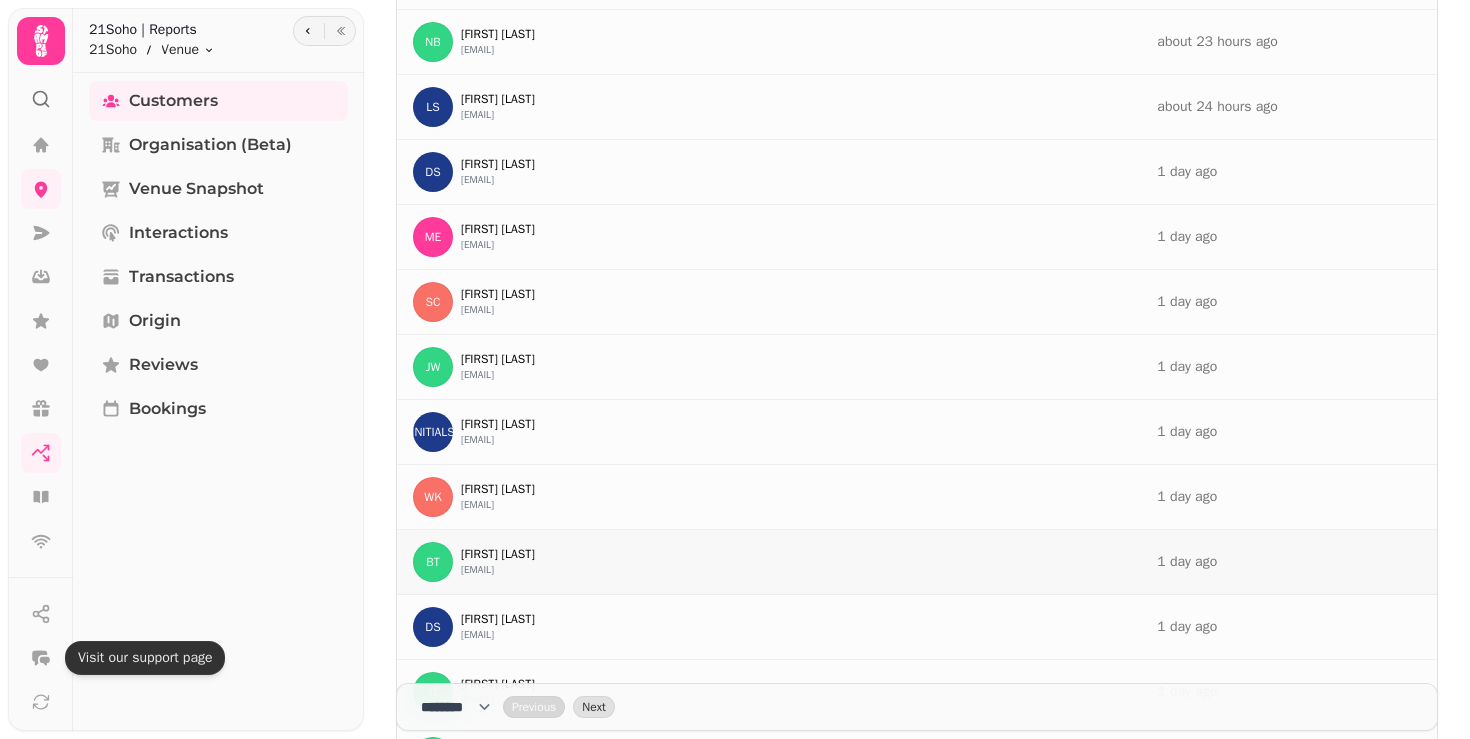 scroll, scrollTop: 1616, scrollLeft: 0, axis: vertical 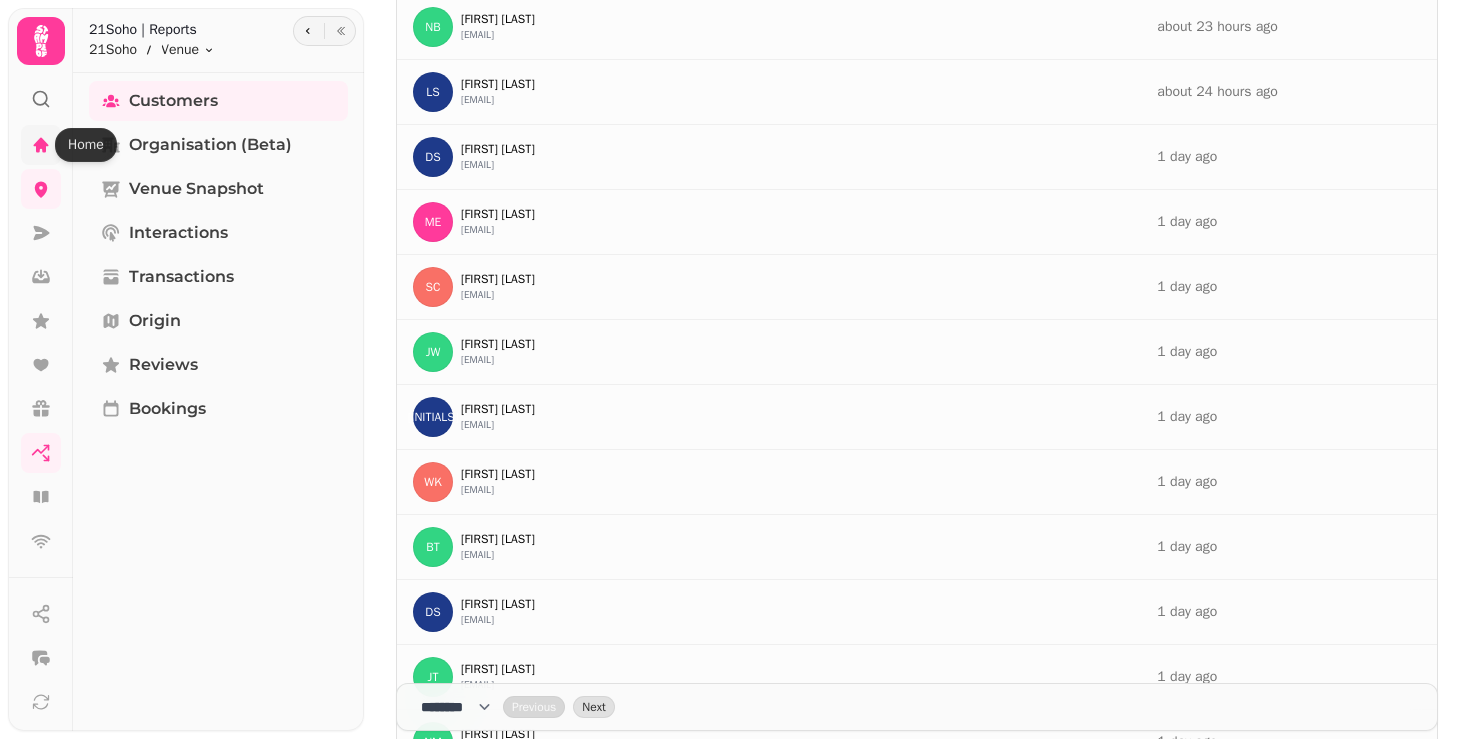 click 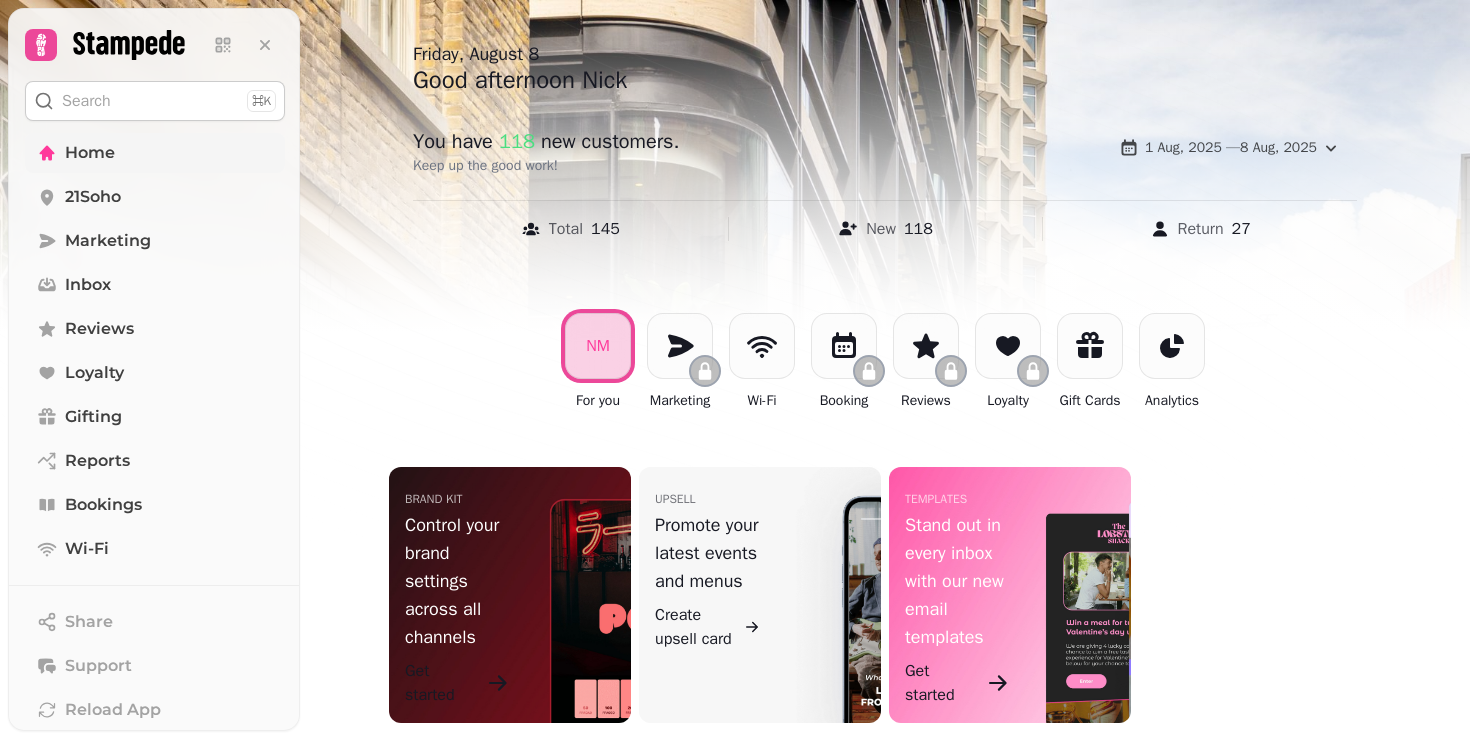 scroll, scrollTop: 104, scrollLeft: 0, axis: vertical 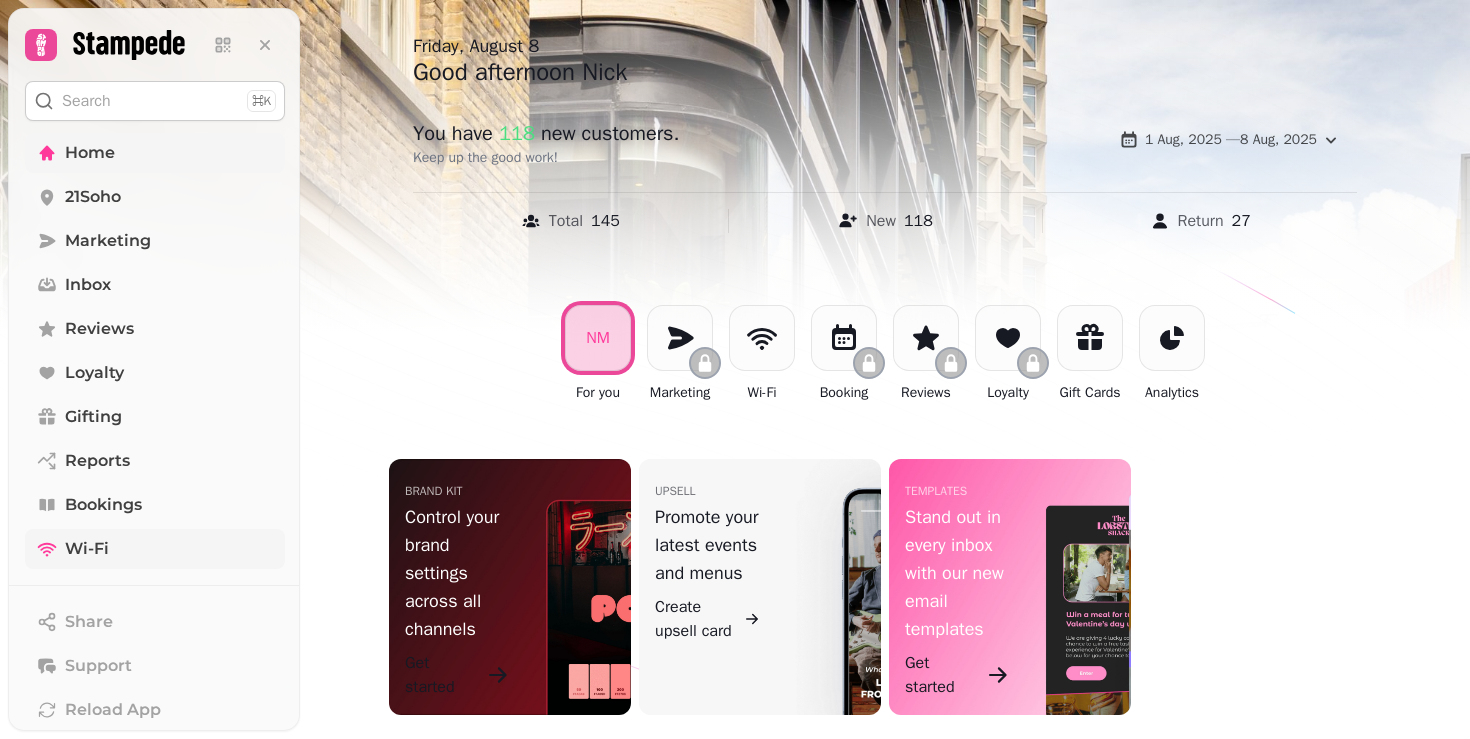 click on "Wi-Fi" at bounding box center [155, 549] 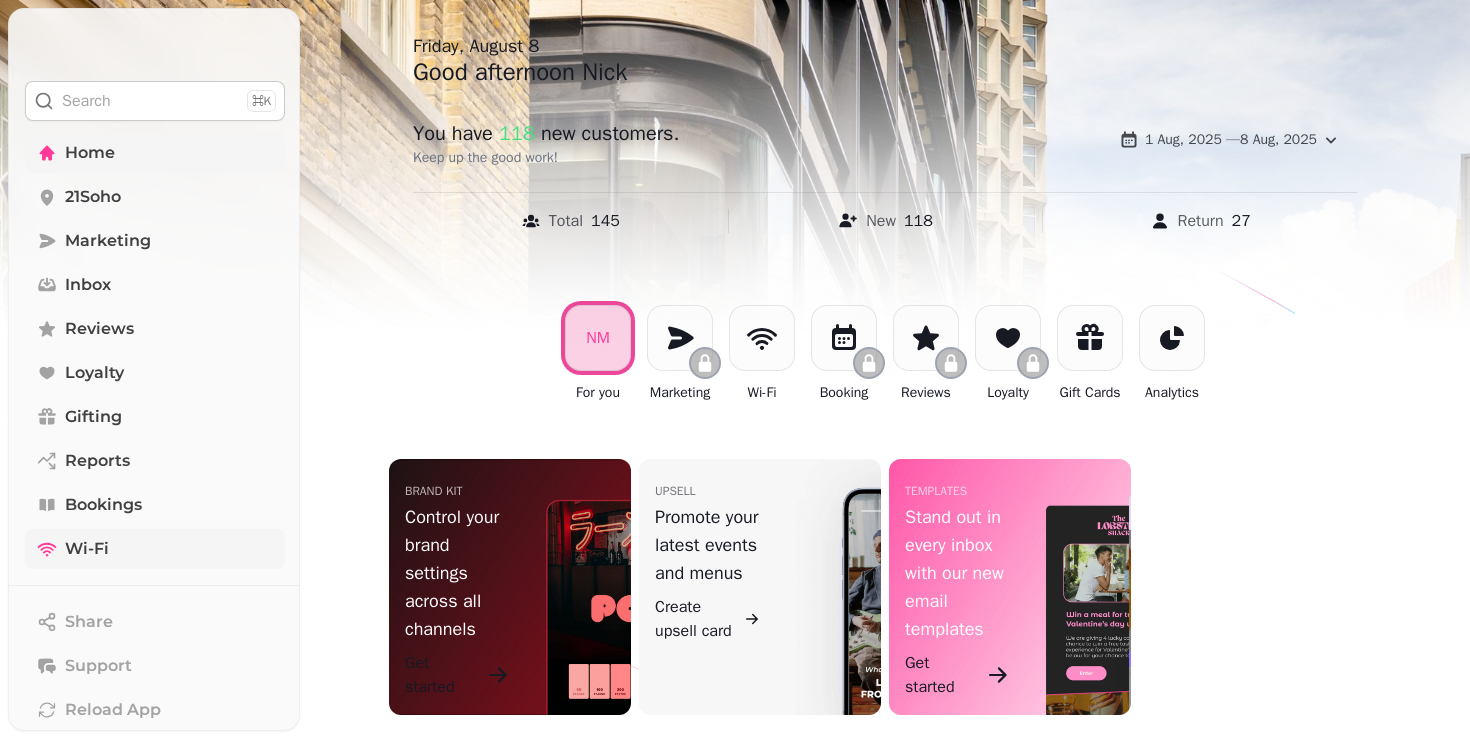 scroll, scrollTop: 0, scrollLeft: 0, axis: both 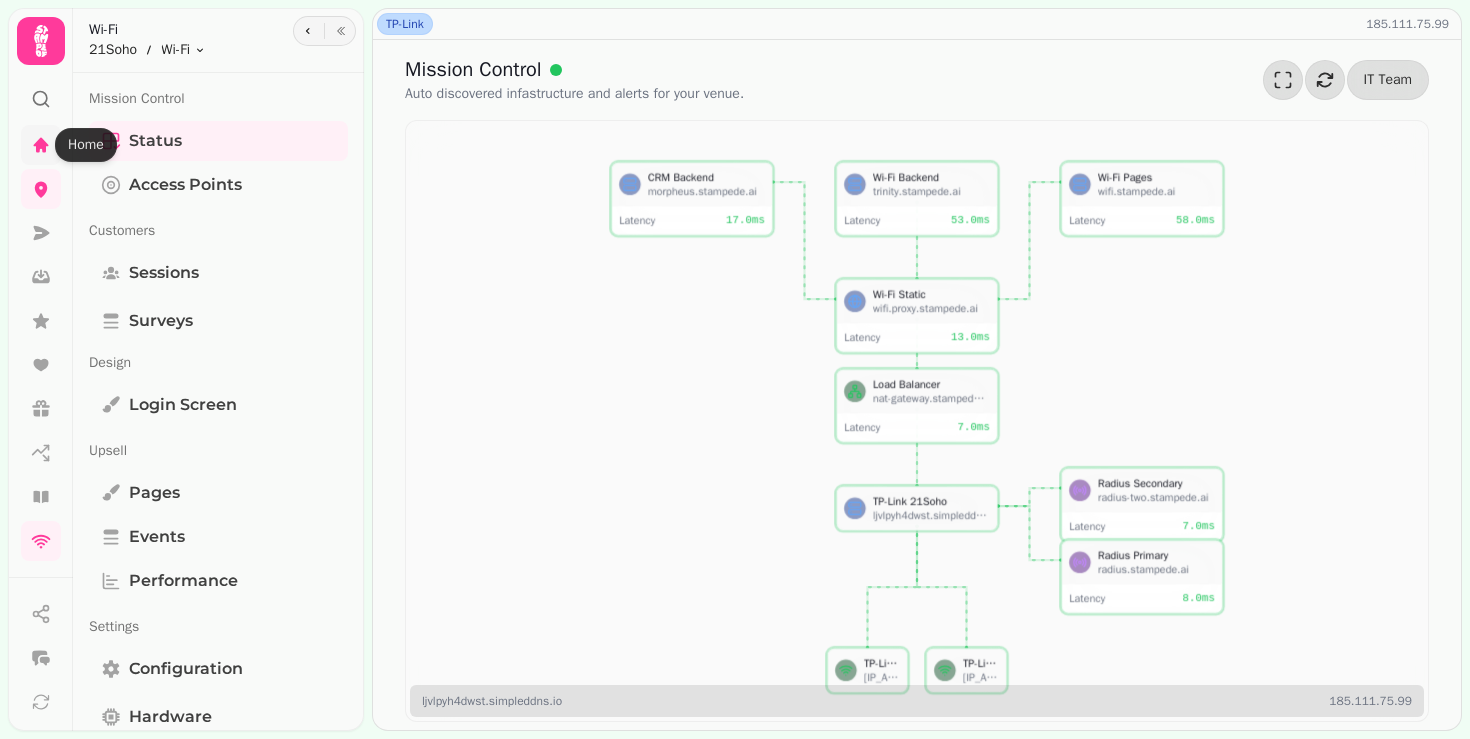 click 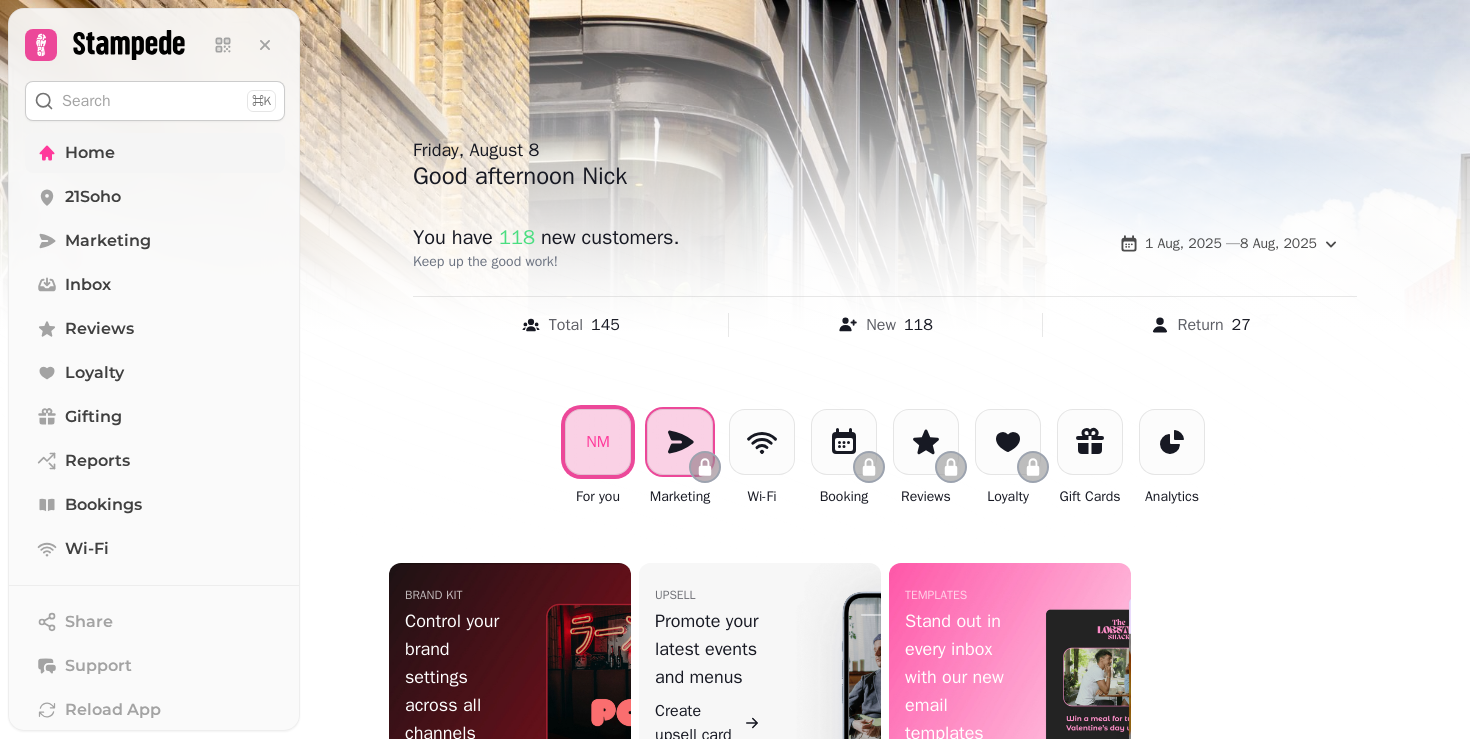 click 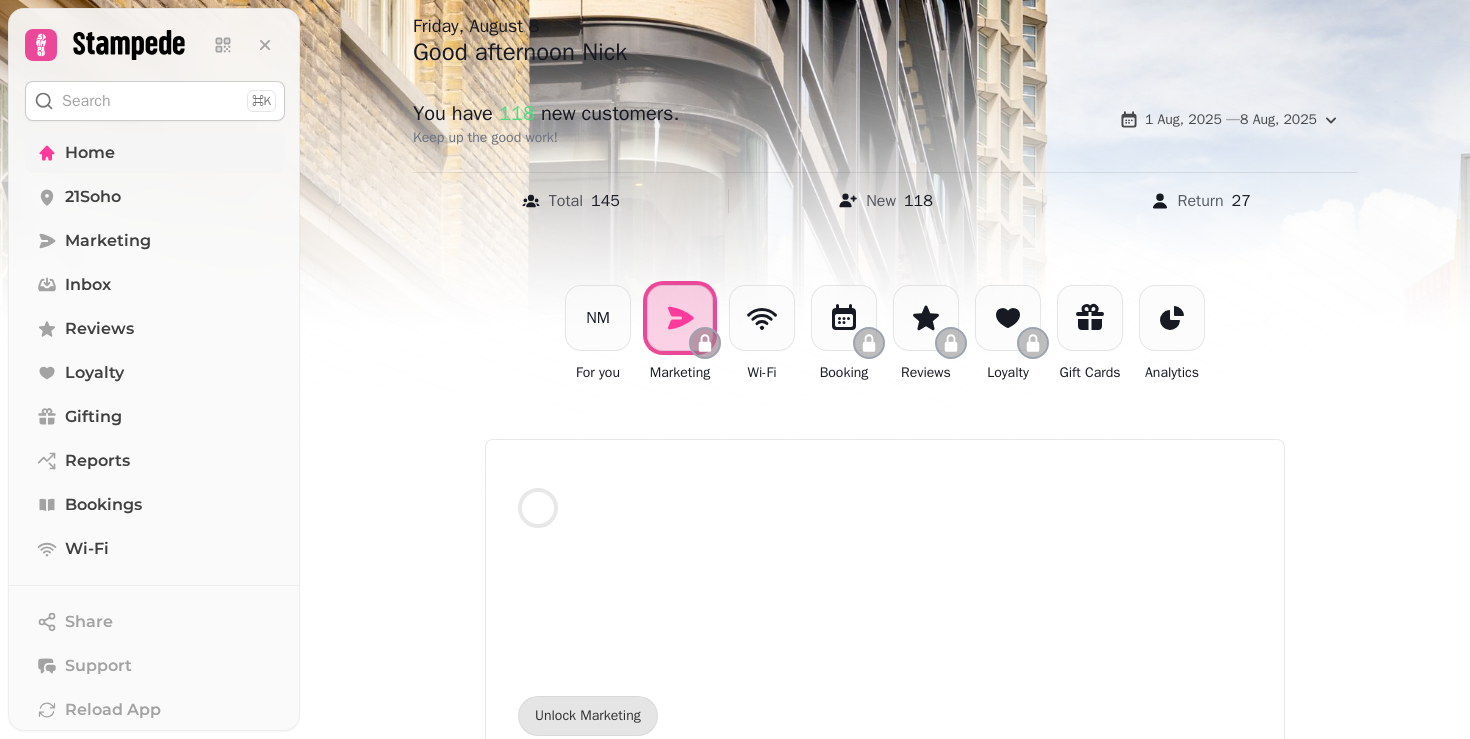 scroll, scrollTop: 194, scrollLeft: 0, axis: vertical 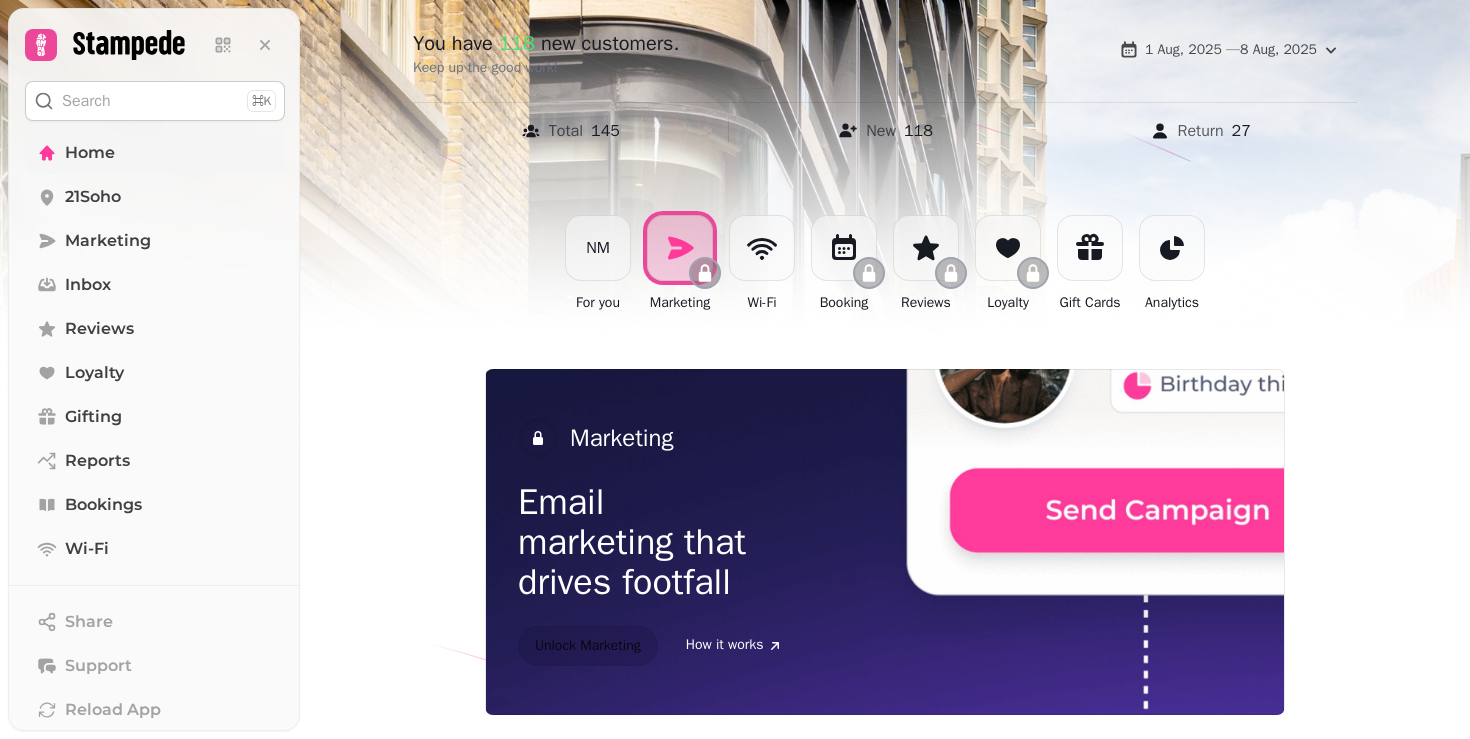 click 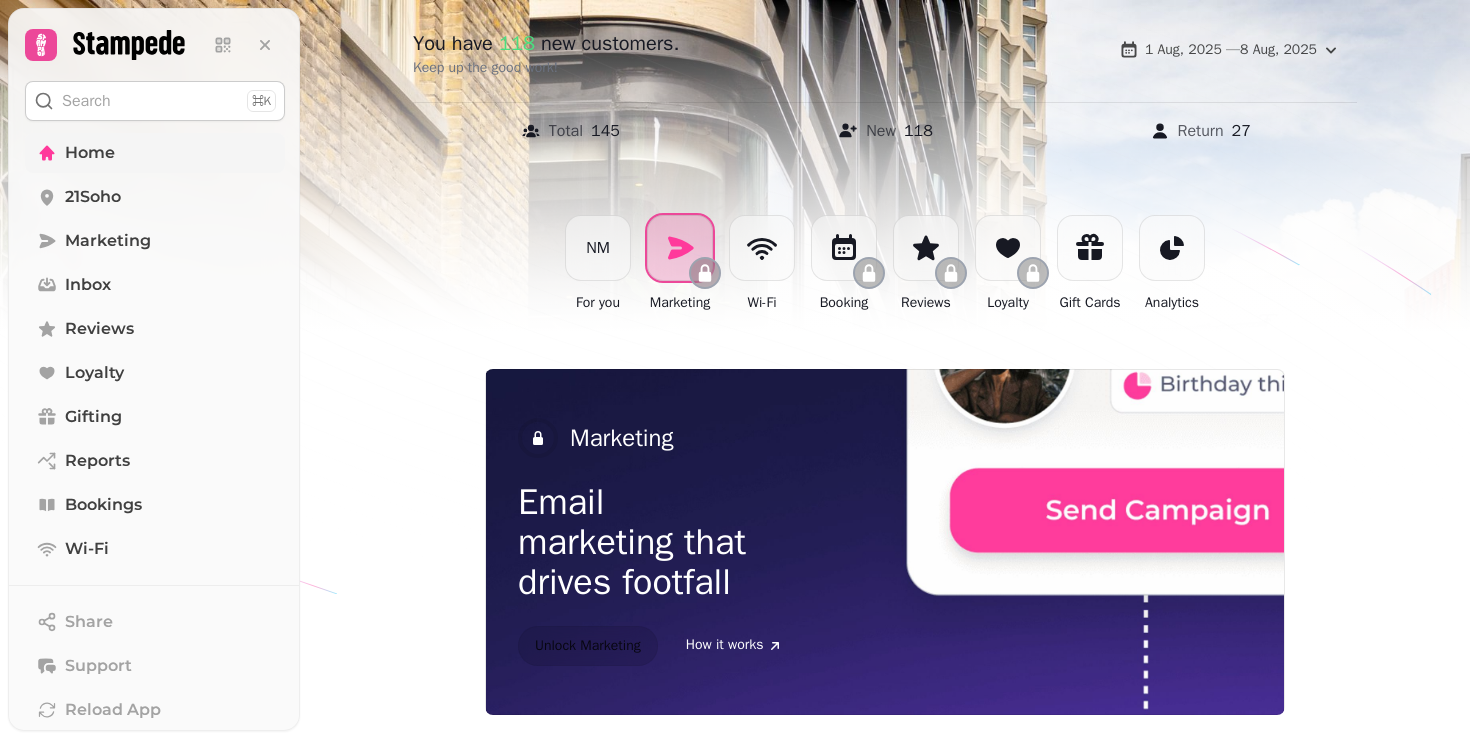 click 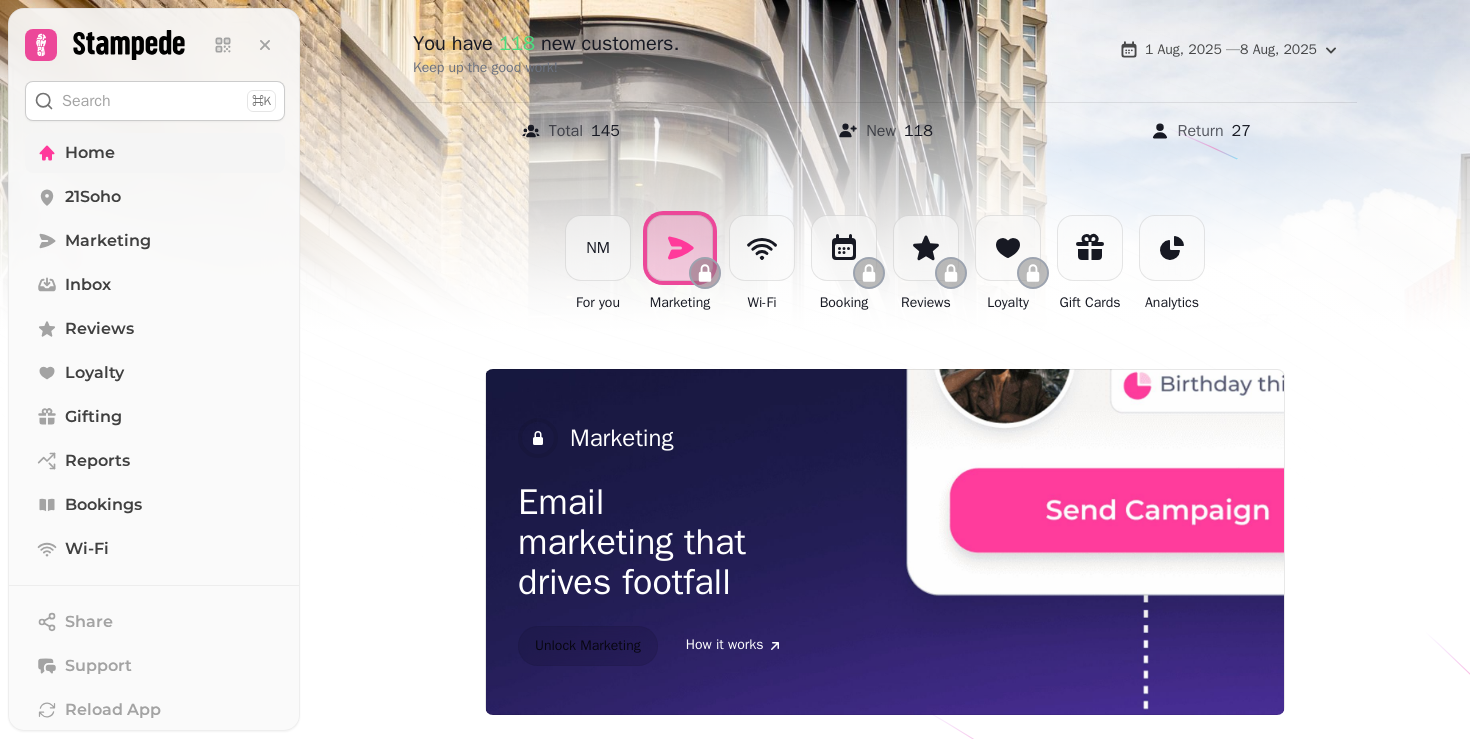 scroll, scrollTop: 187, scrollLeft: 0, axis: vertical 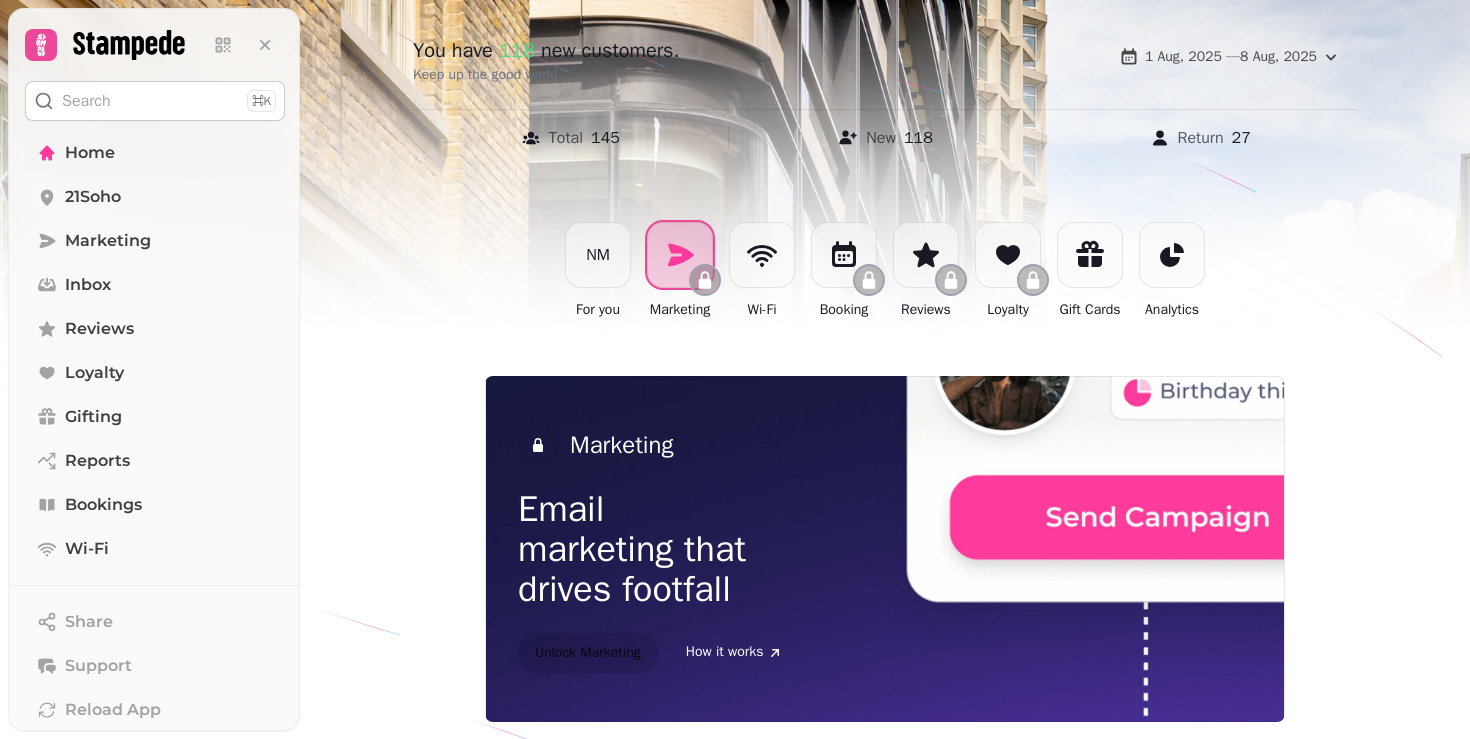 click at bounding box center (680, 255) 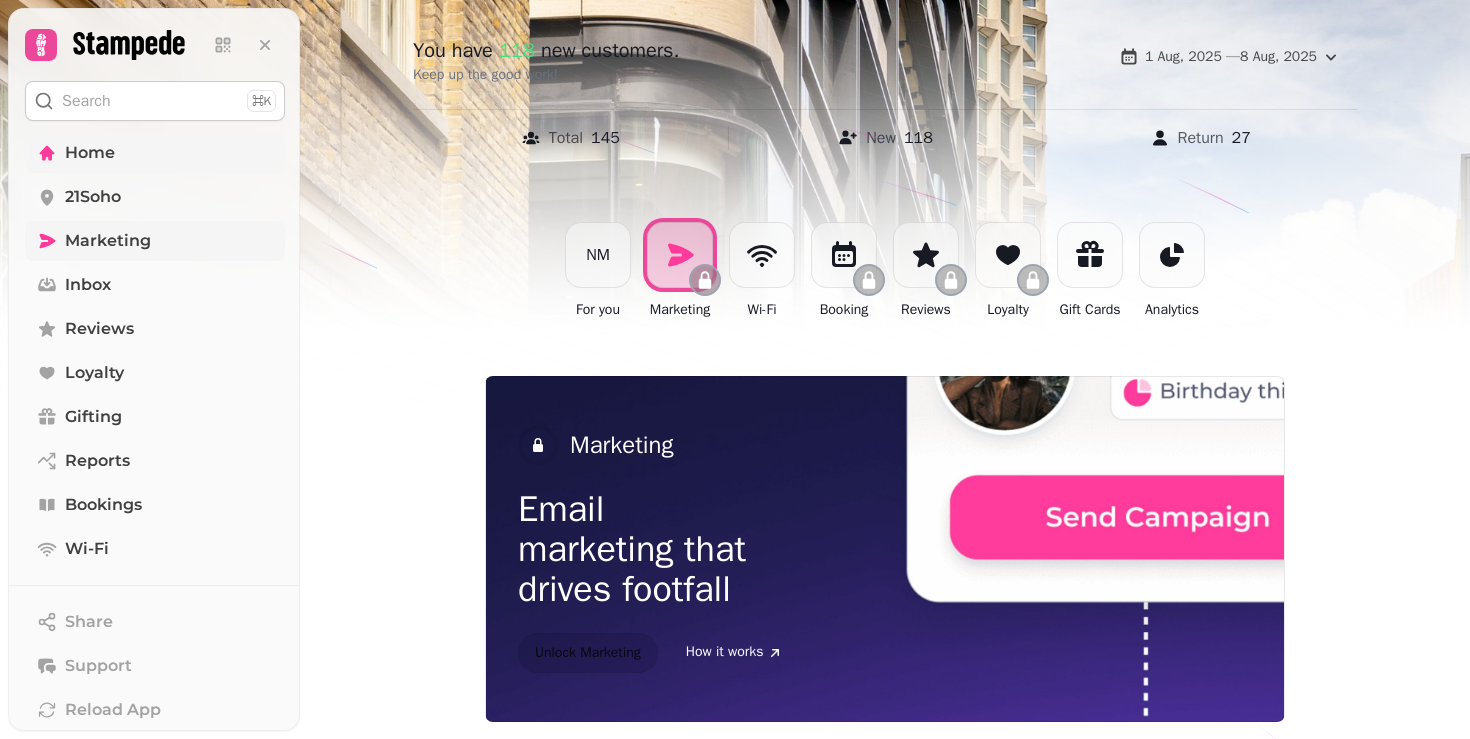 click on "Marketing" at bounding box center (155, 241) 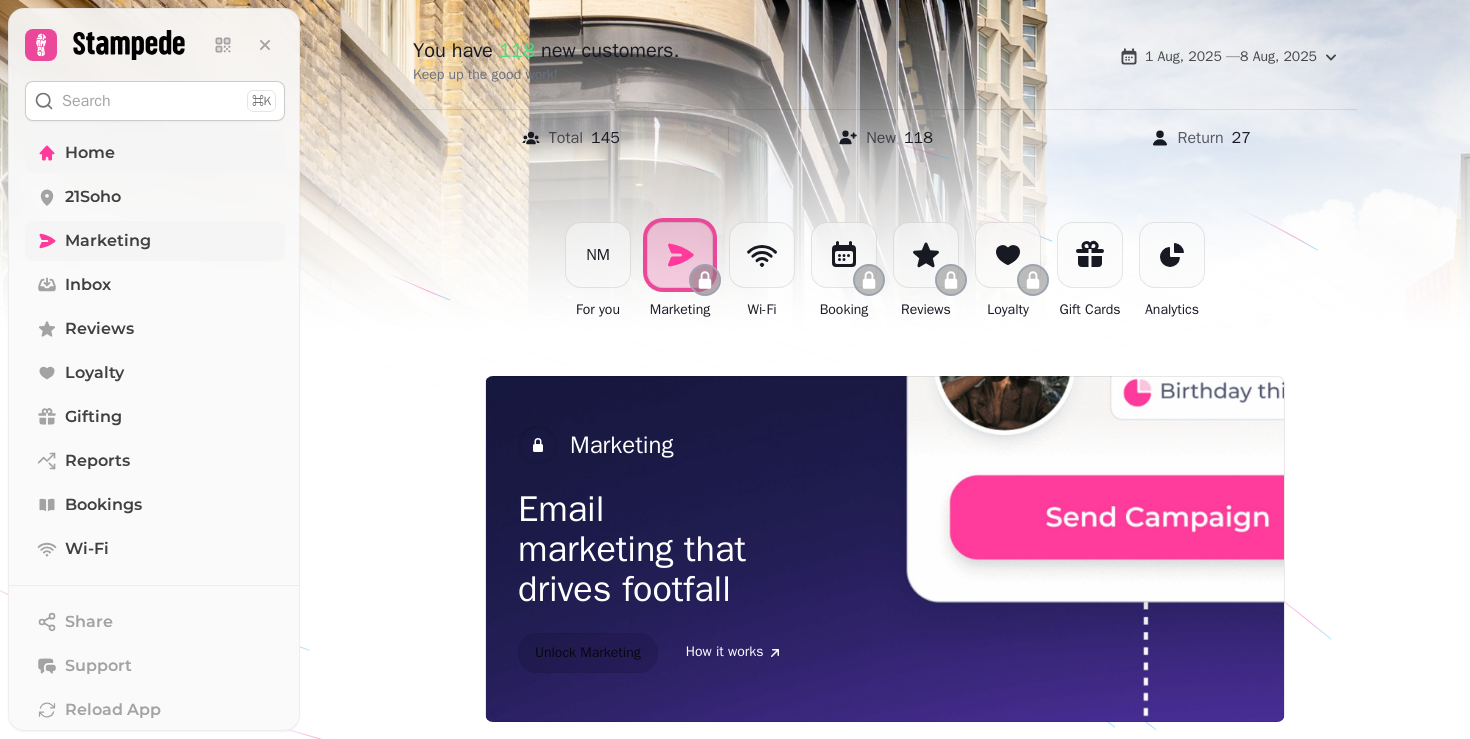 scroll, scrollTop: 0, scrollLeft: 0, axis: both 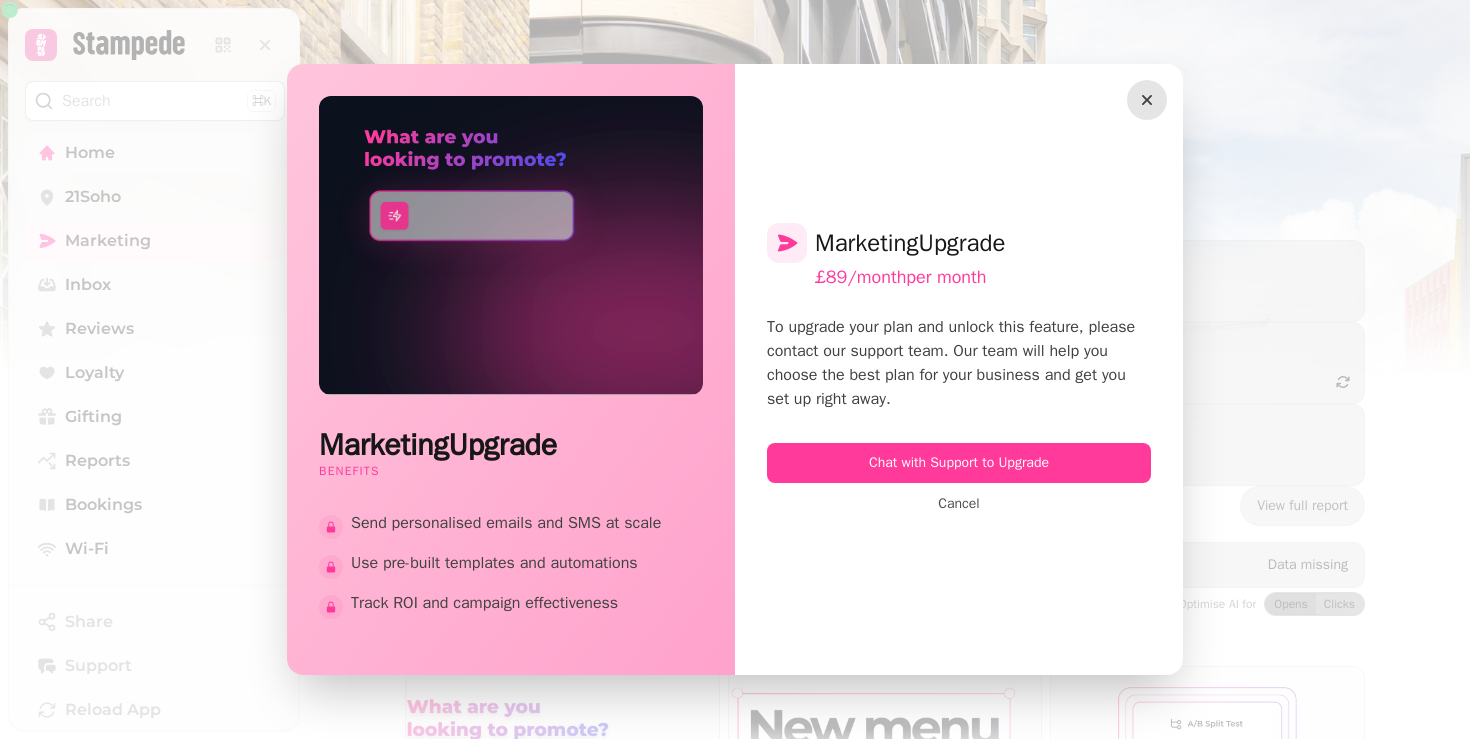 click 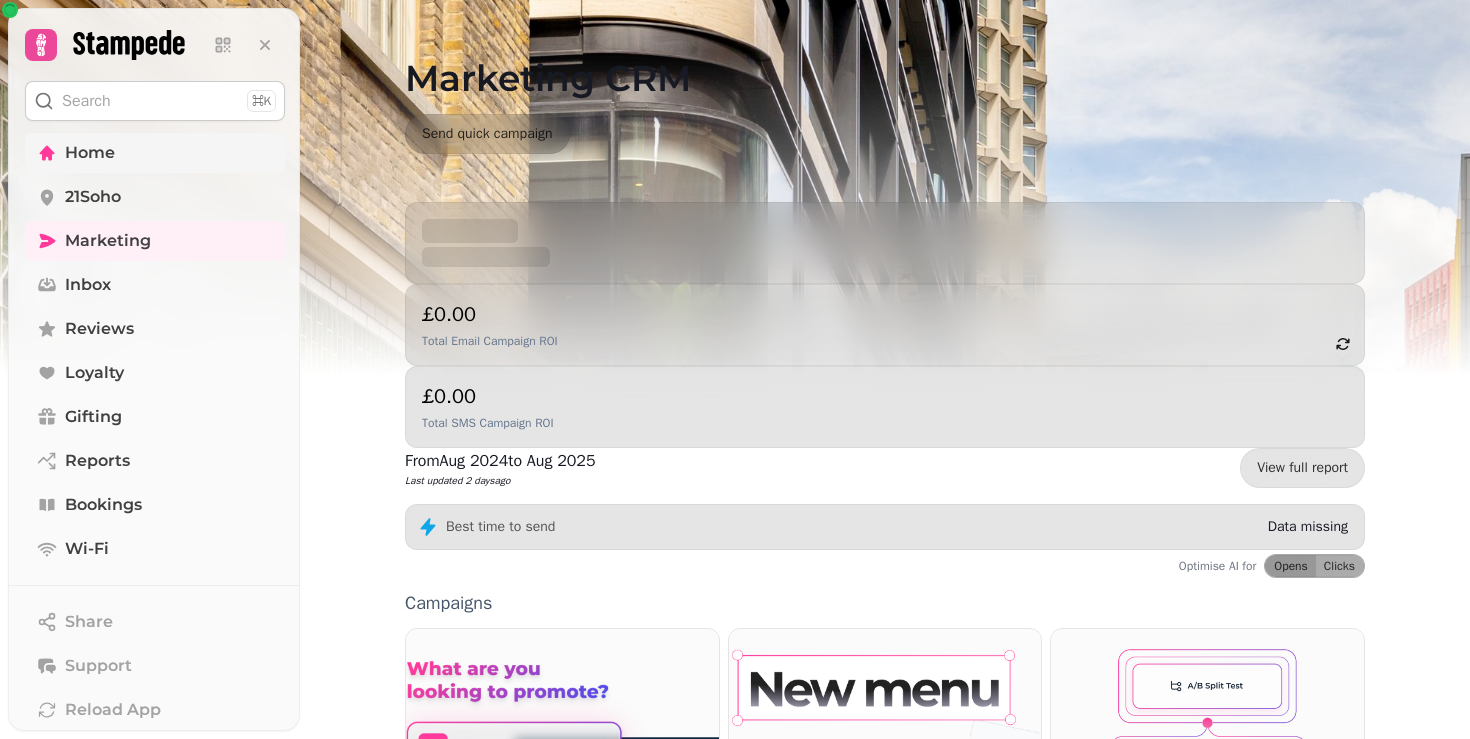 scroll, scrollTop: 27, scrollLeft: 0, axis: vertical 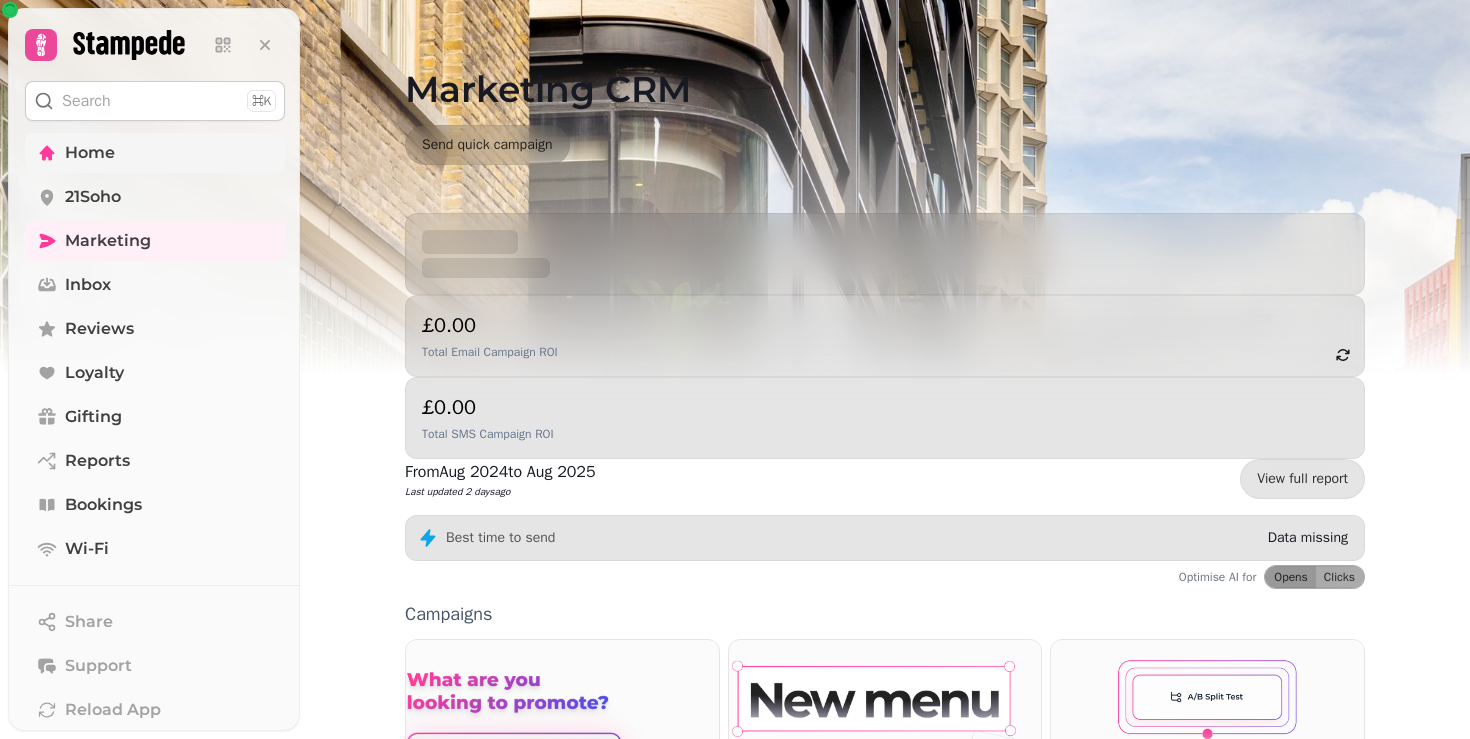 click on "Best time to send Data missing" at bounding box center (891, 538) 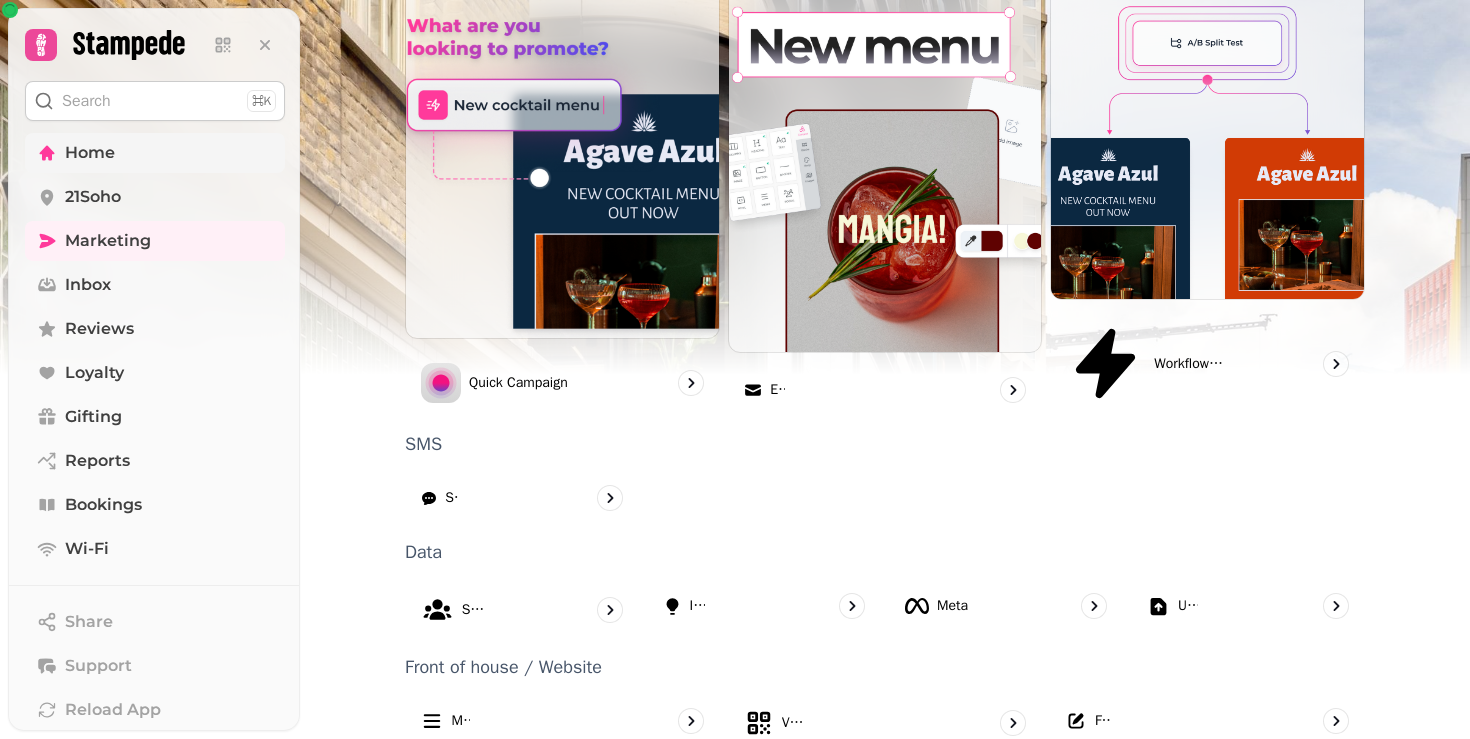 scroll, scrollTop: 689, scrollLeft: 0, axis: vertical 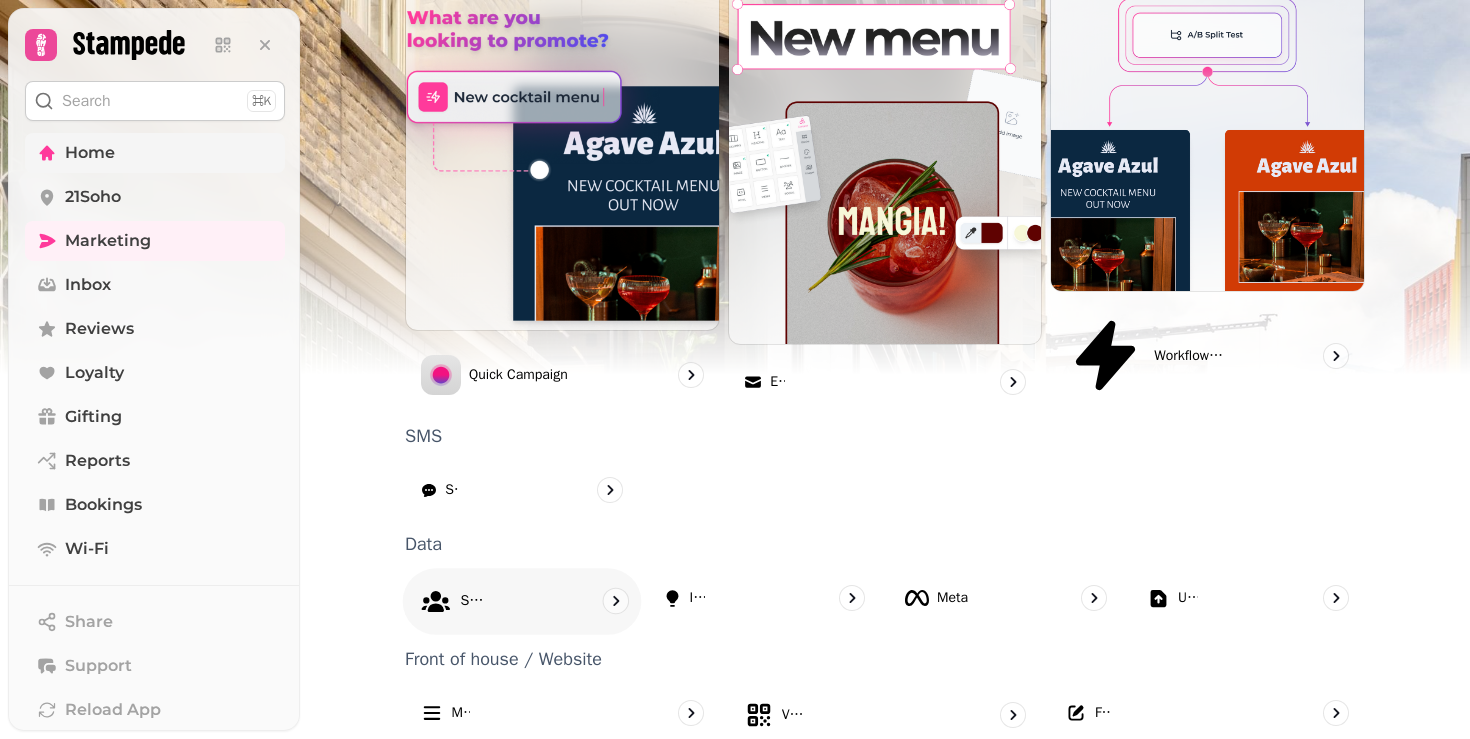 click on "Segments" at bounding box center (474, 602) 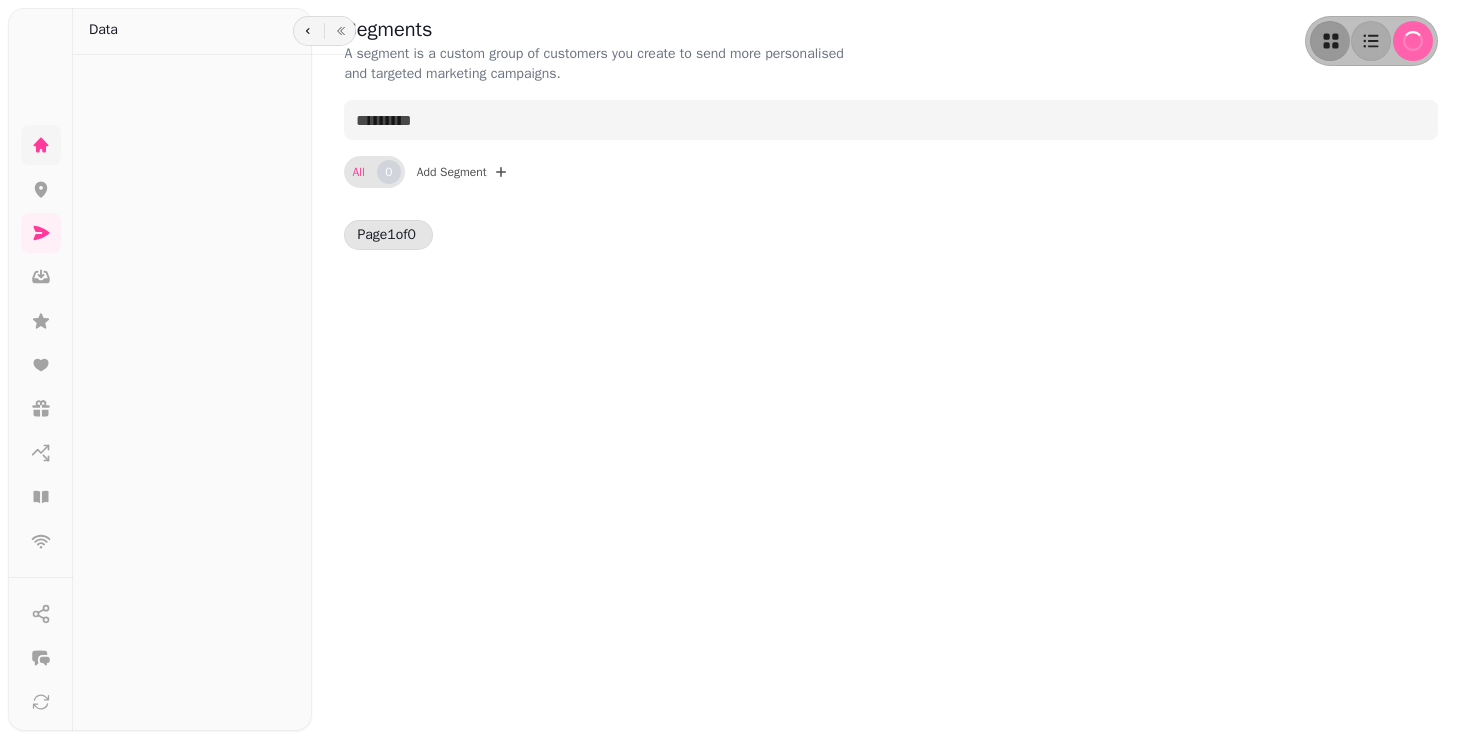 scroll, scrollTop: 0, scrollLeft: 0, axis: both 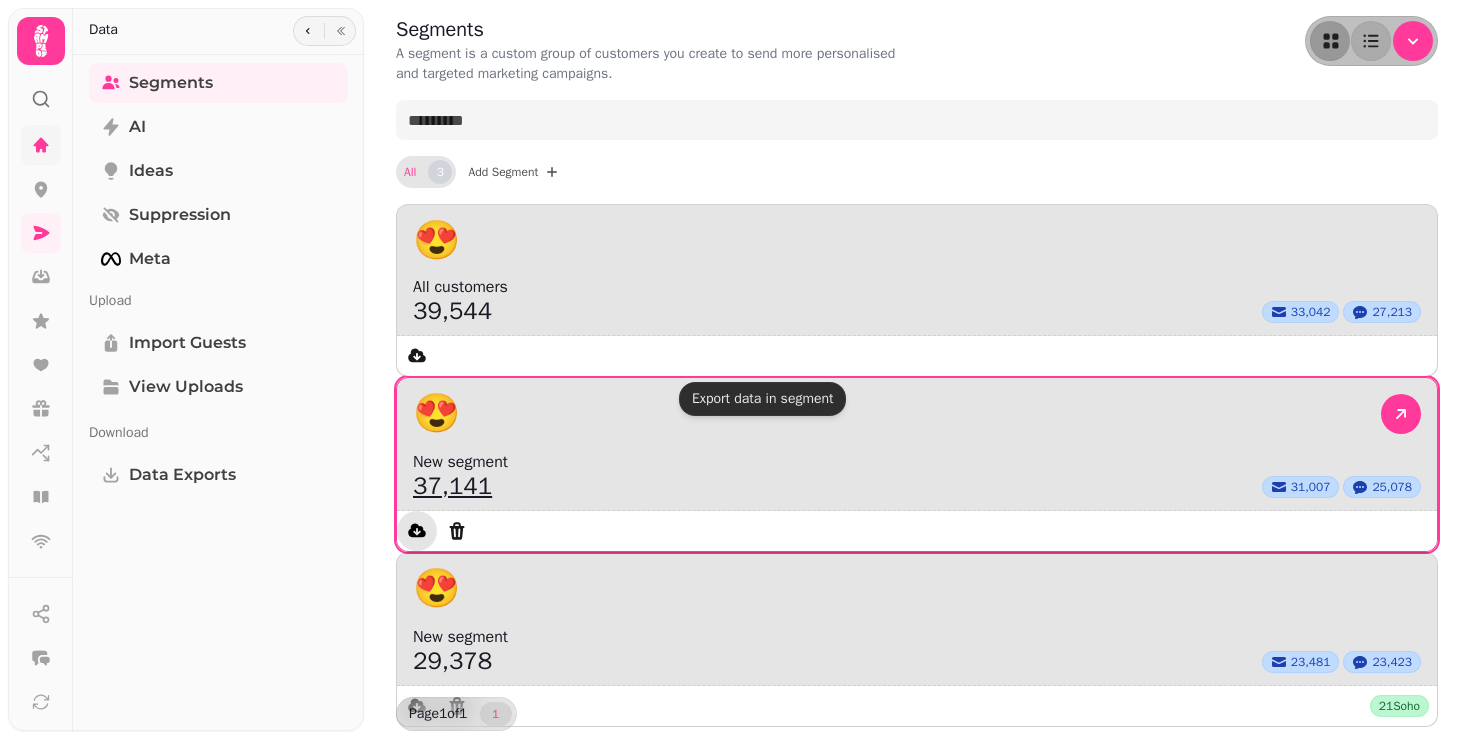 click 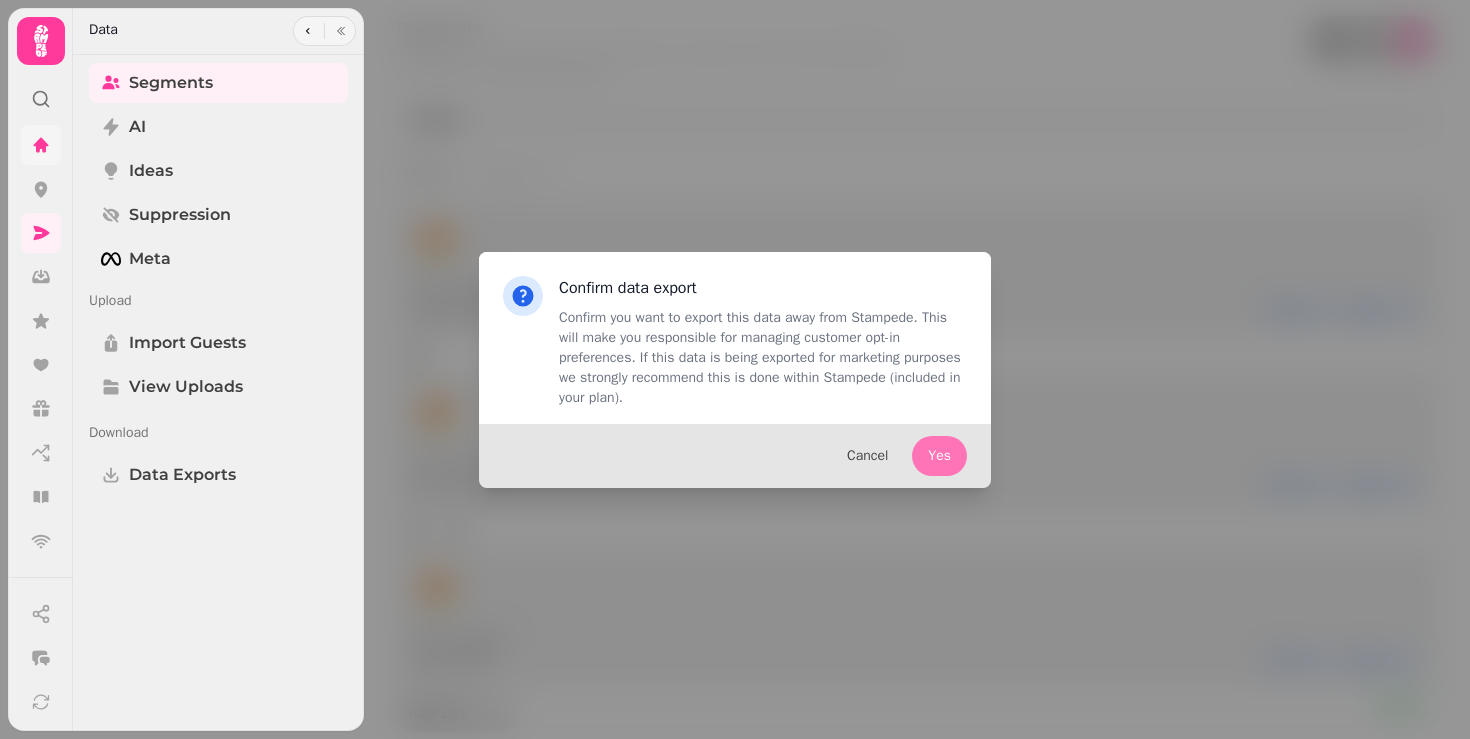 click on "Yes" at bounding box center [939, 456] 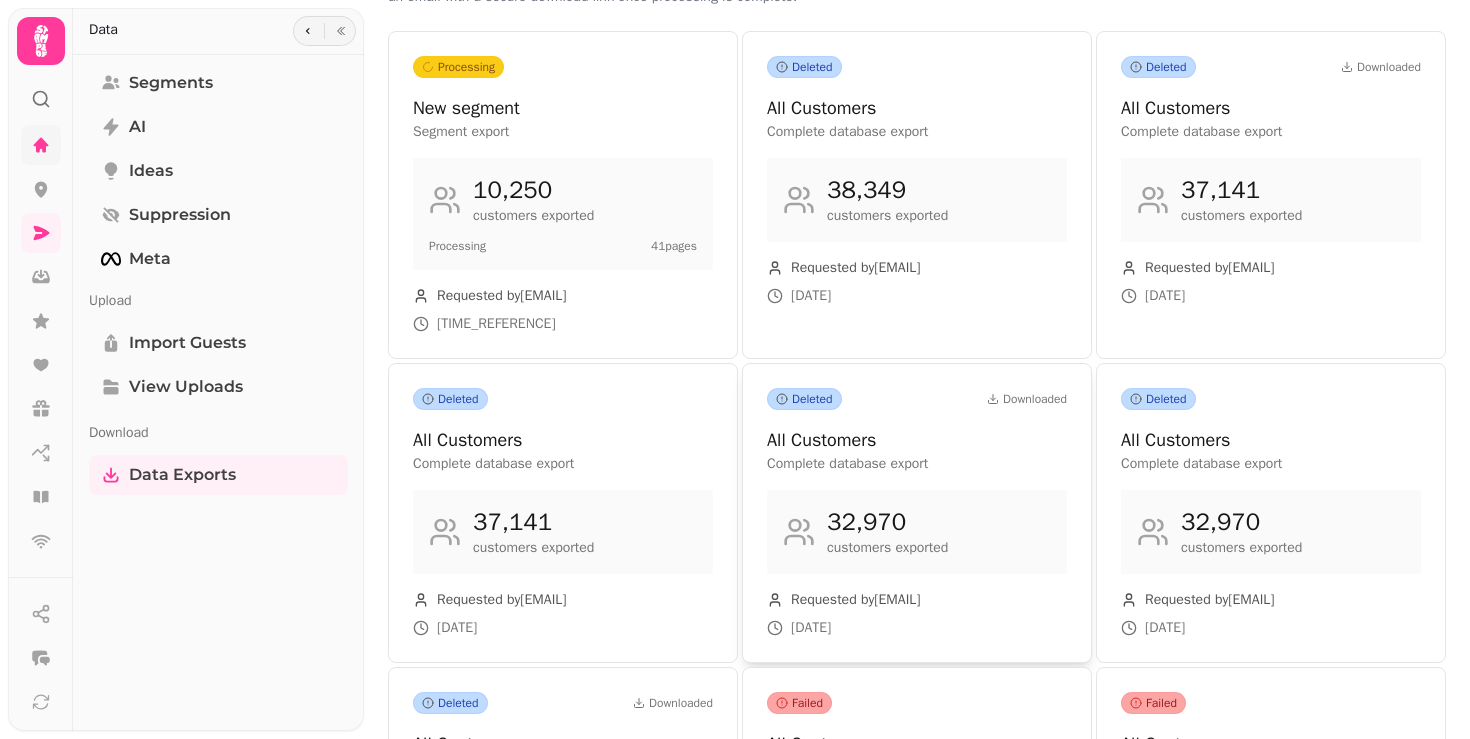 scroll, scrollTop: 110, scrollLeft: 0, axis: vertical 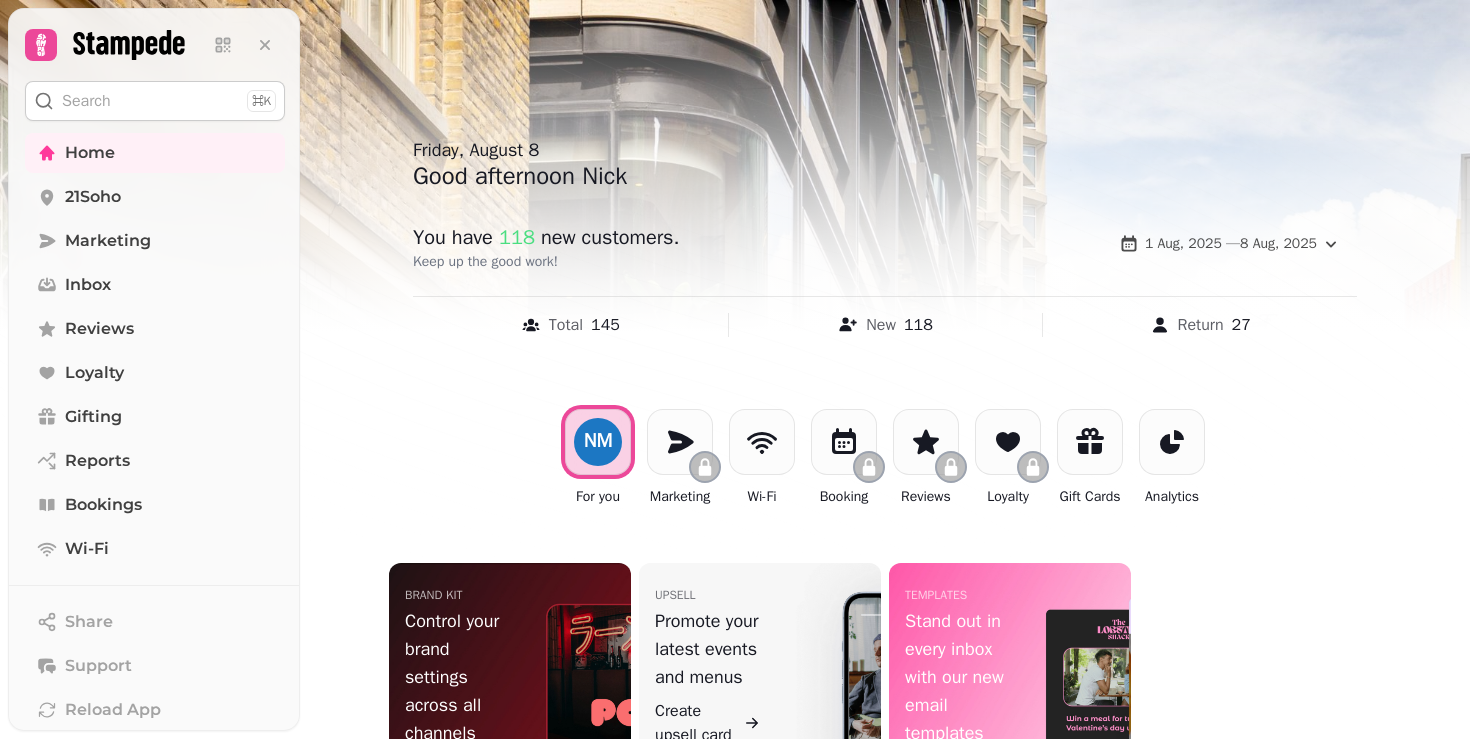 click on "Share Support Reload App Settings Switch User Install App Logout Collapse Sidebar" at bounding box center (155, 771) 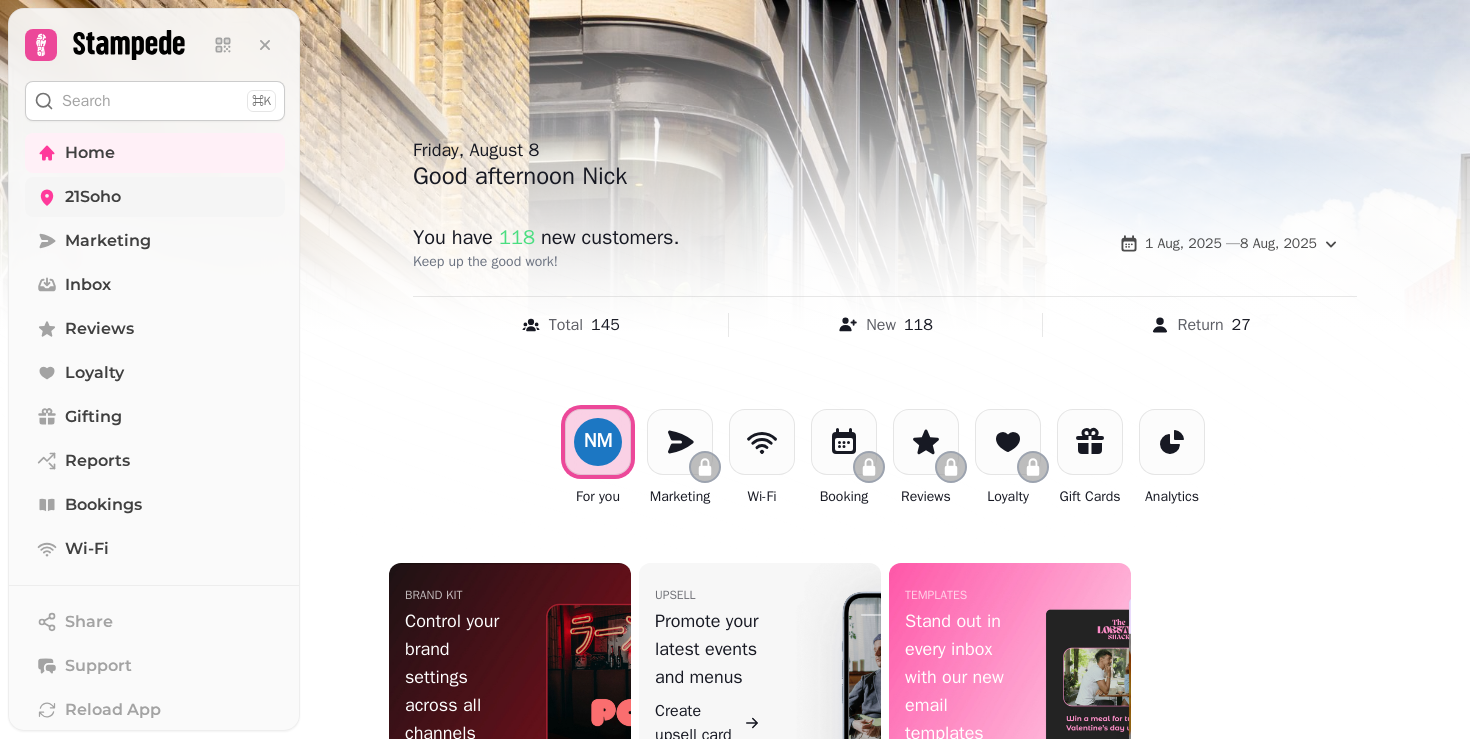 click on "21Soho" at bounding box center [155, 197] 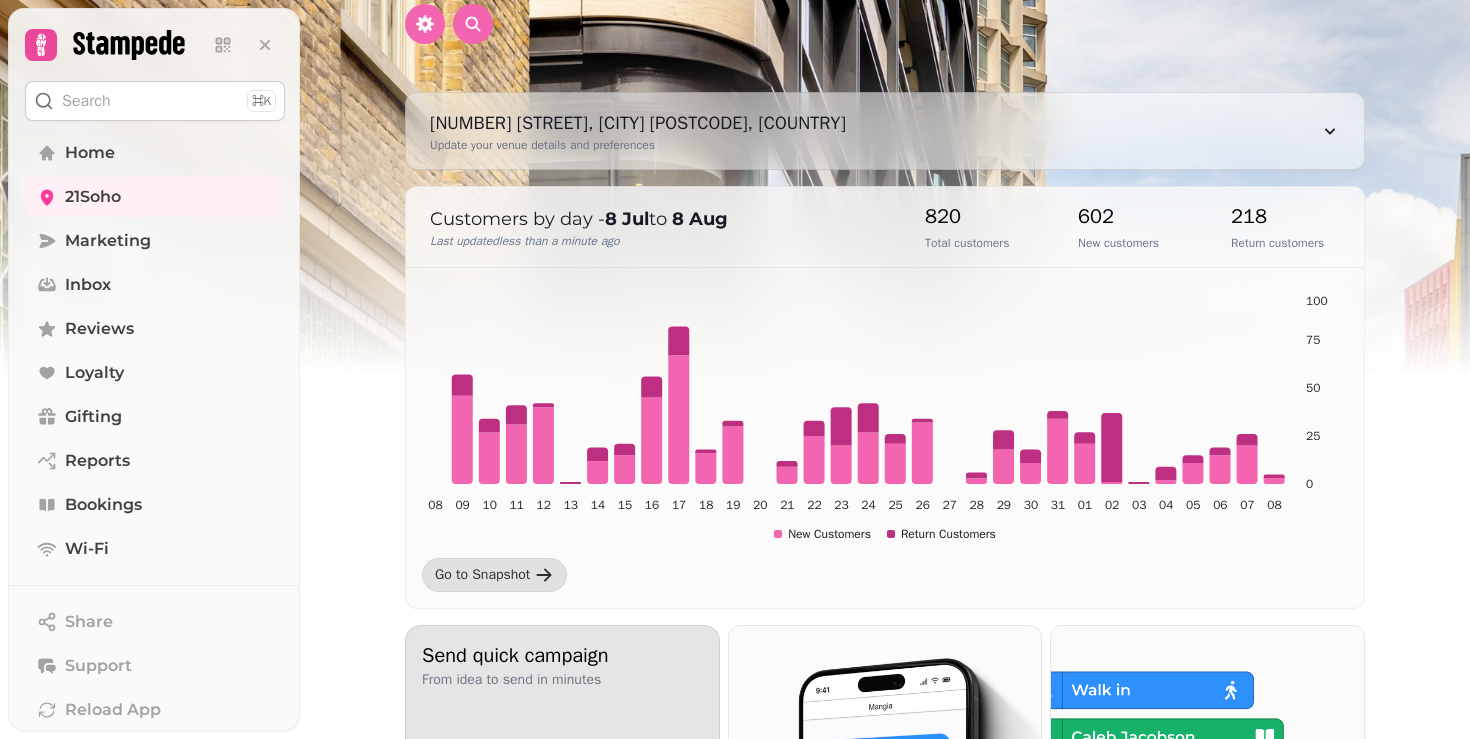 scroll, scrollTop: 95, scrollLeft: 0, axis: vertical 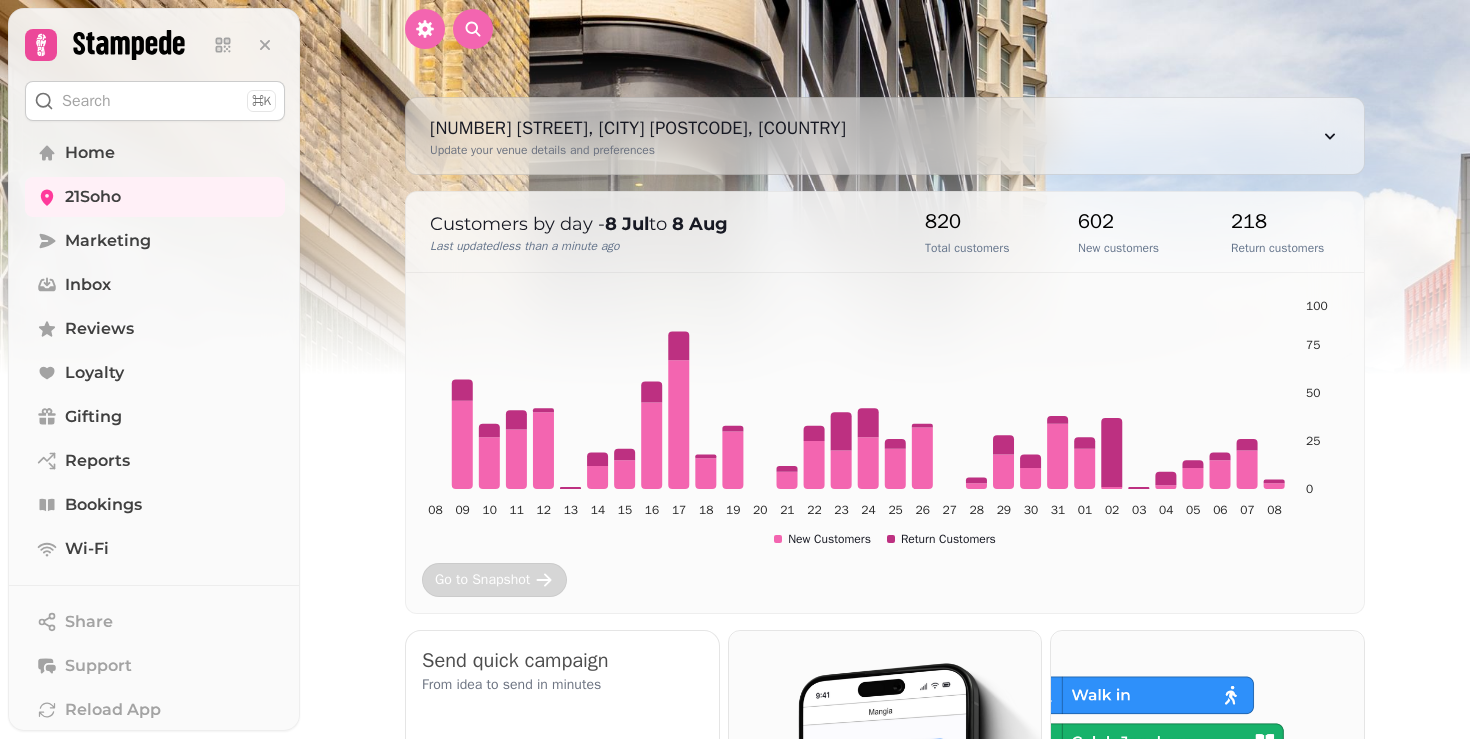 click on "Go to Snapshot" at bounding box center (482, 580) 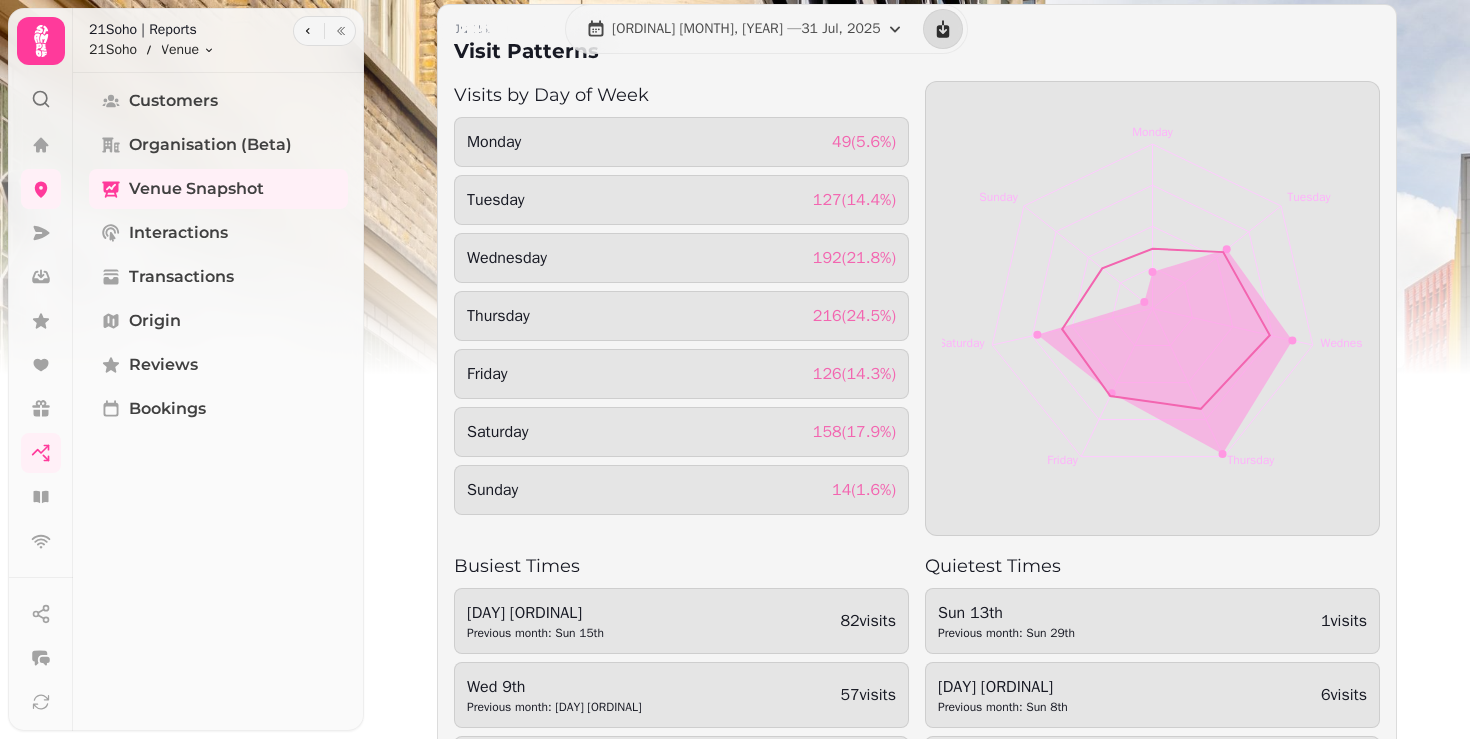scroll, scrollTop: 0, scrollLeft: 0, axis: both 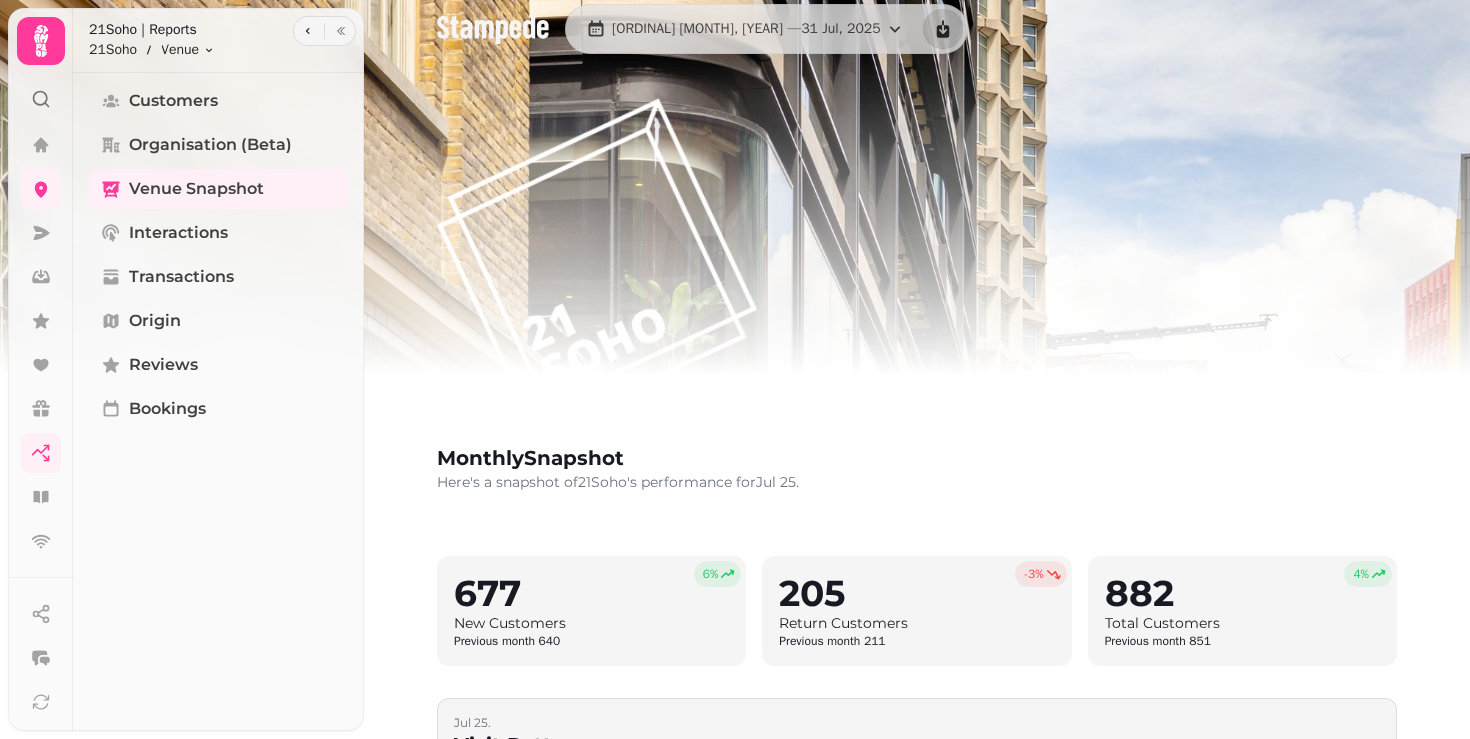 click at bounding box center [41, 41] 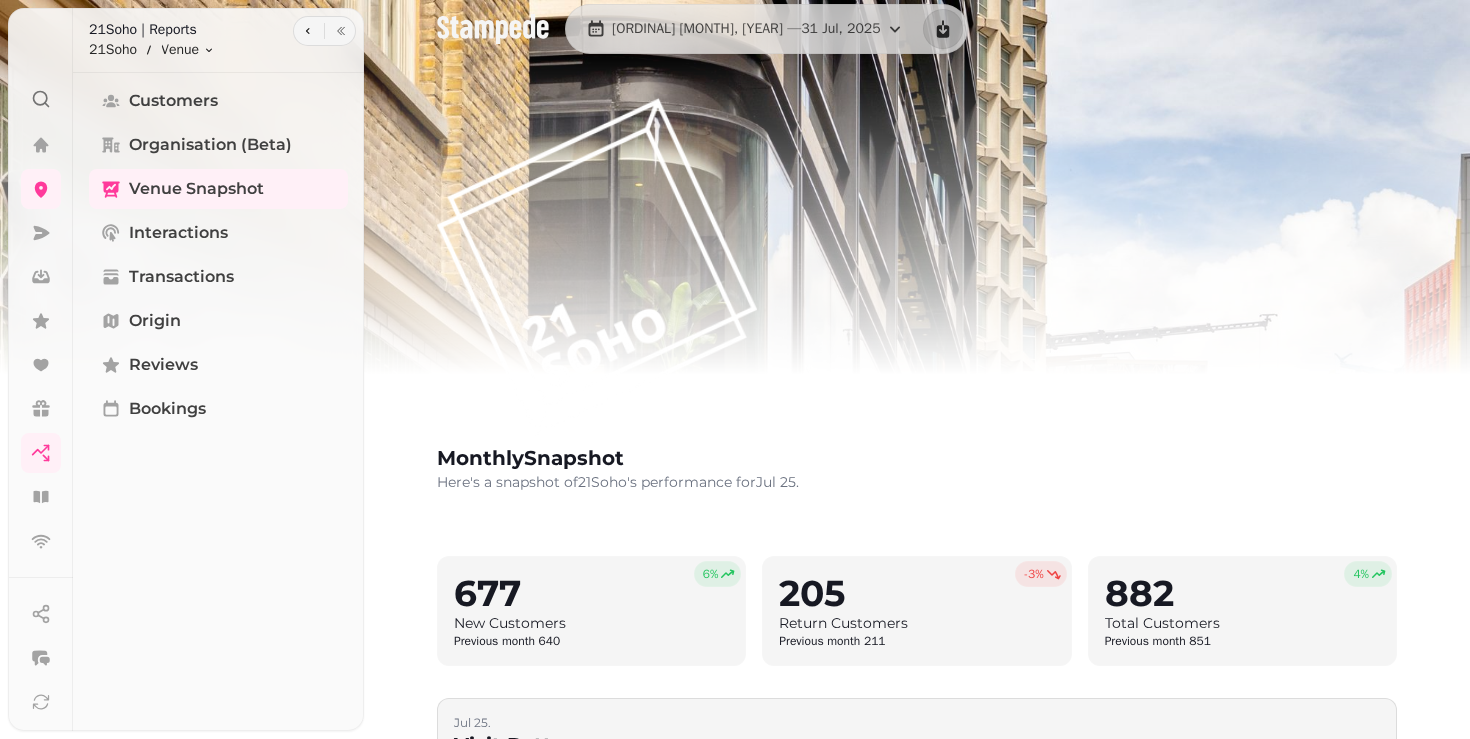 type 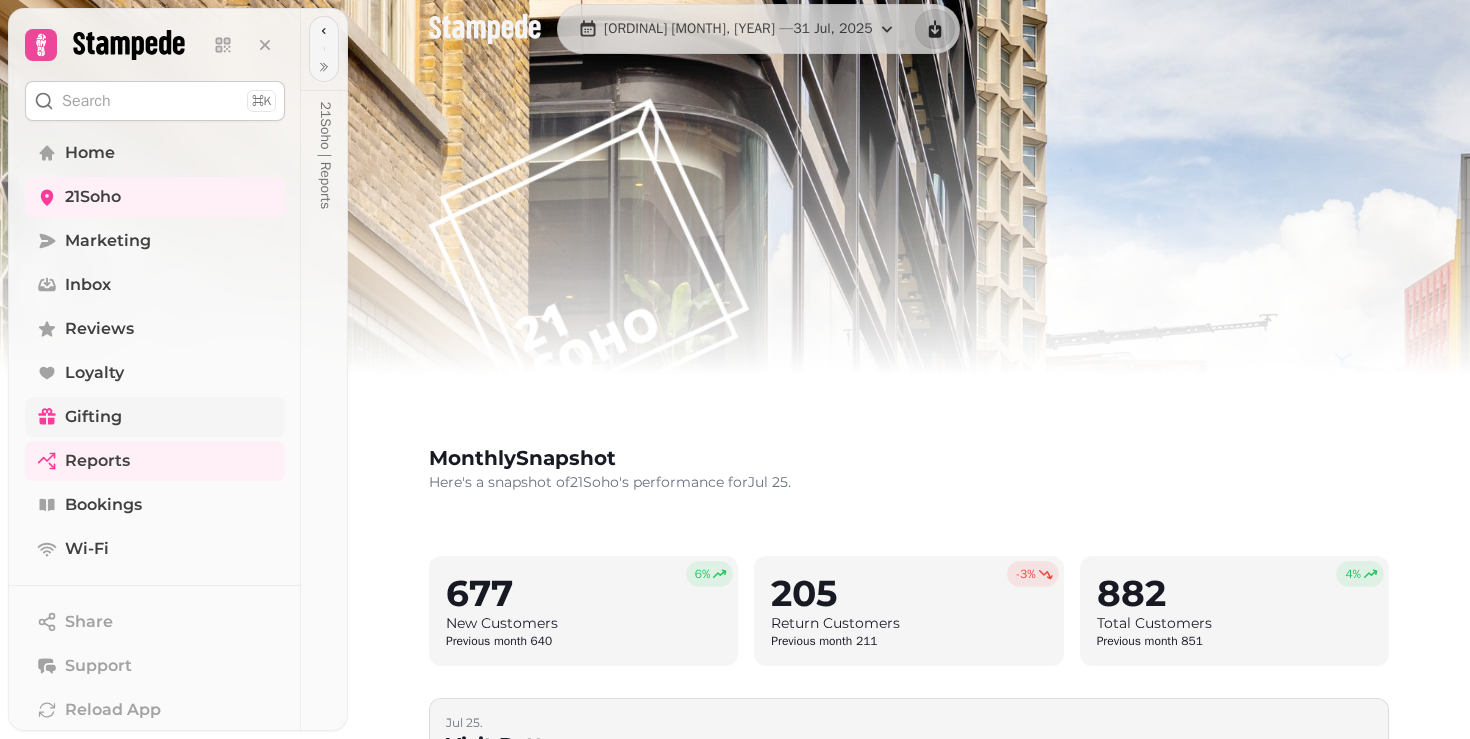 scroll, scrollTop: 284, scrollLeft: 0, axis: vertical 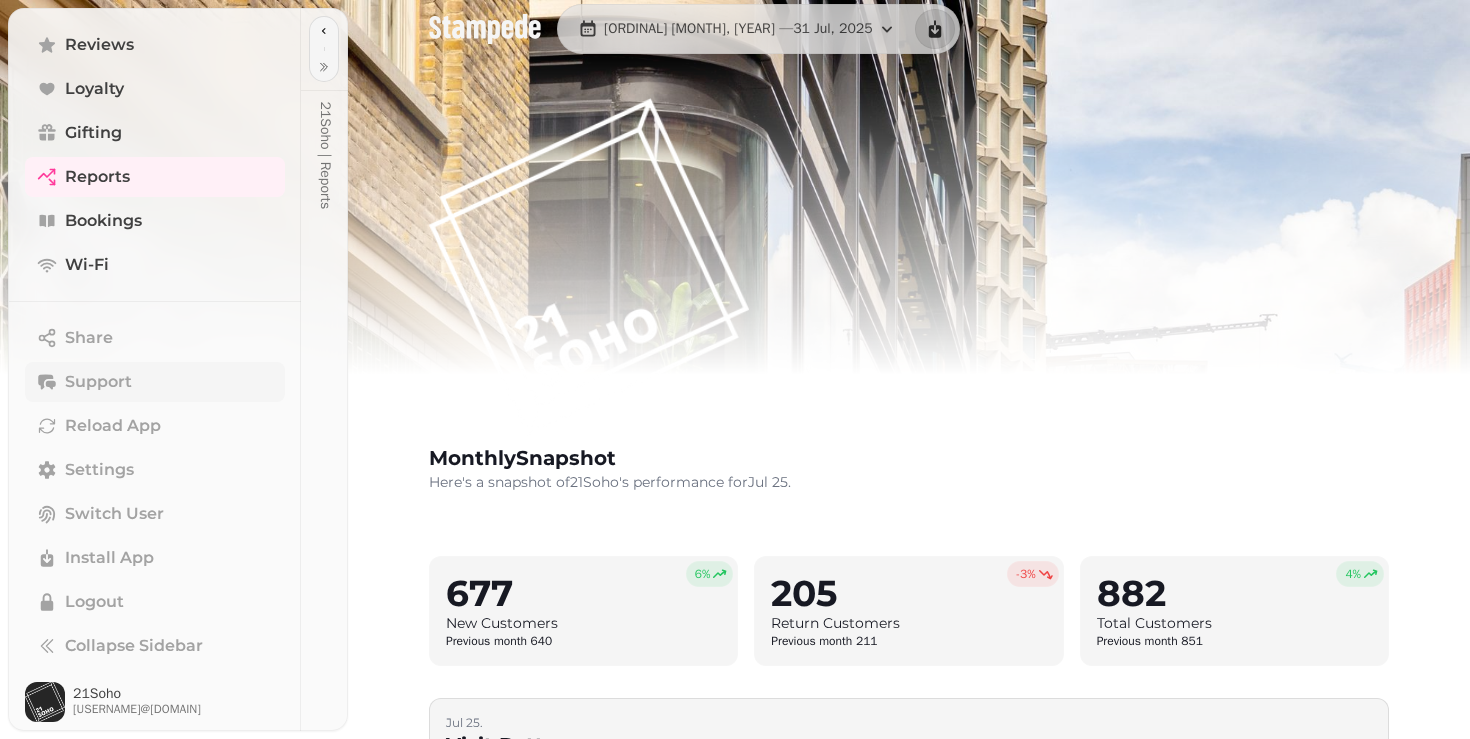 click on "Support" at bounding box center (155, 382) 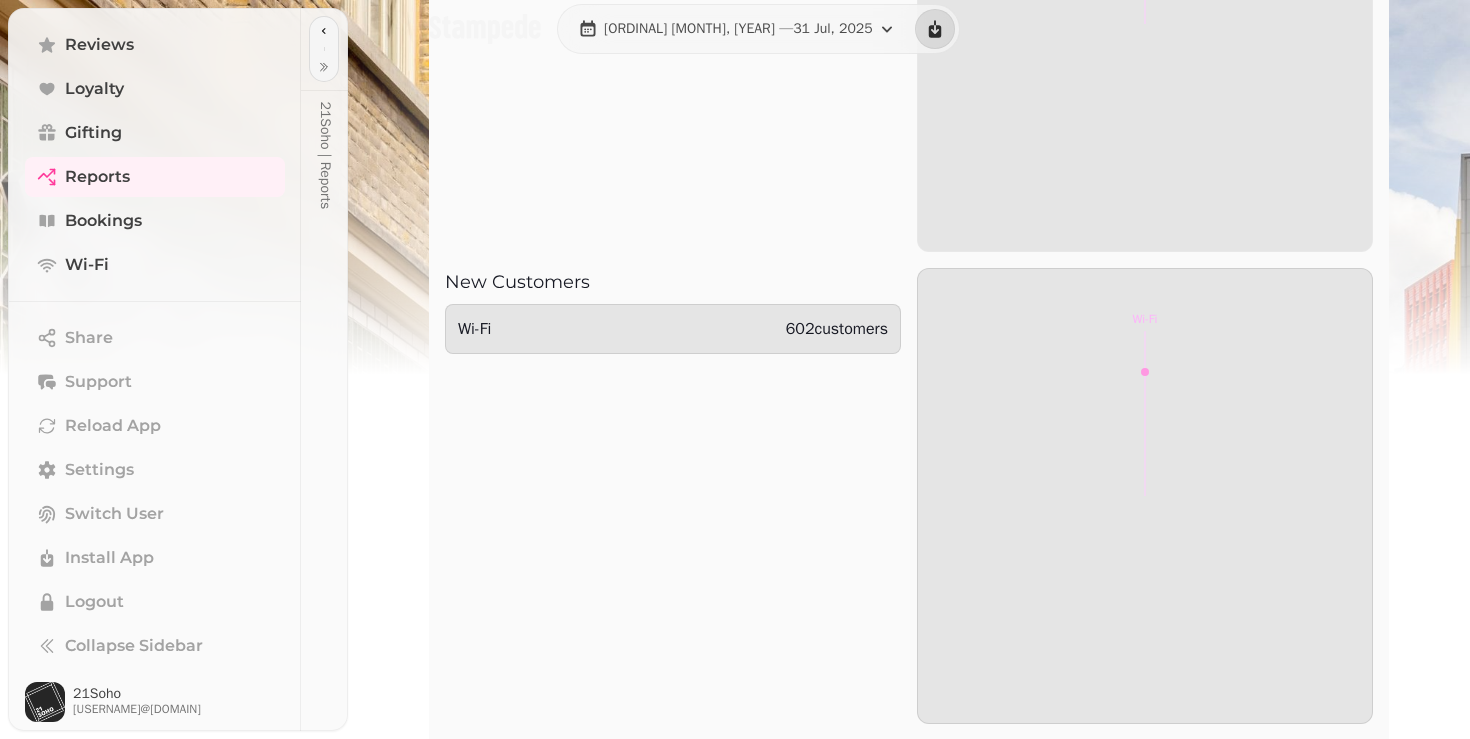 scroll, scrollTop: 2766, scrollLeft: 0, axis: vertical 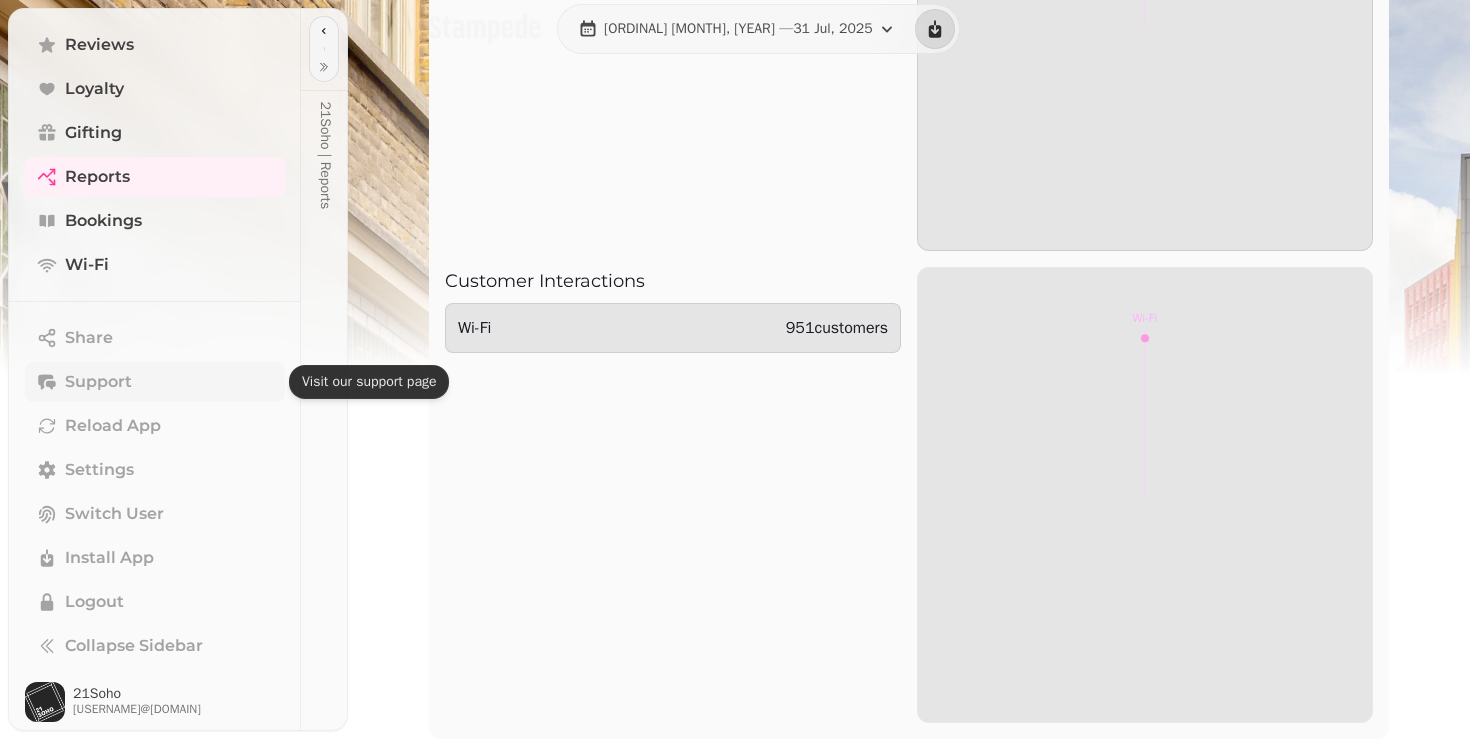 click on "Support" at bounding box center [98, 382] 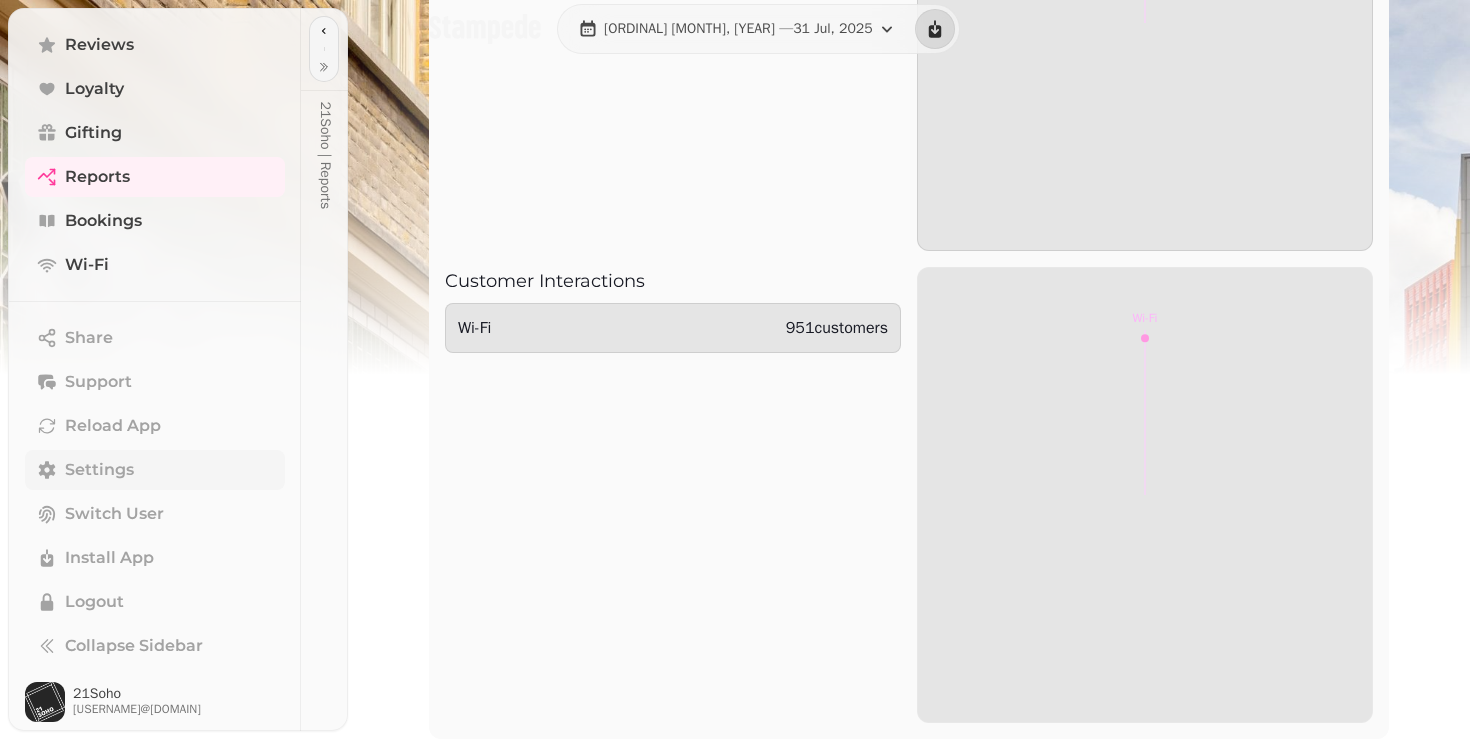 click on "Settings" at bounding box center (155, 470) 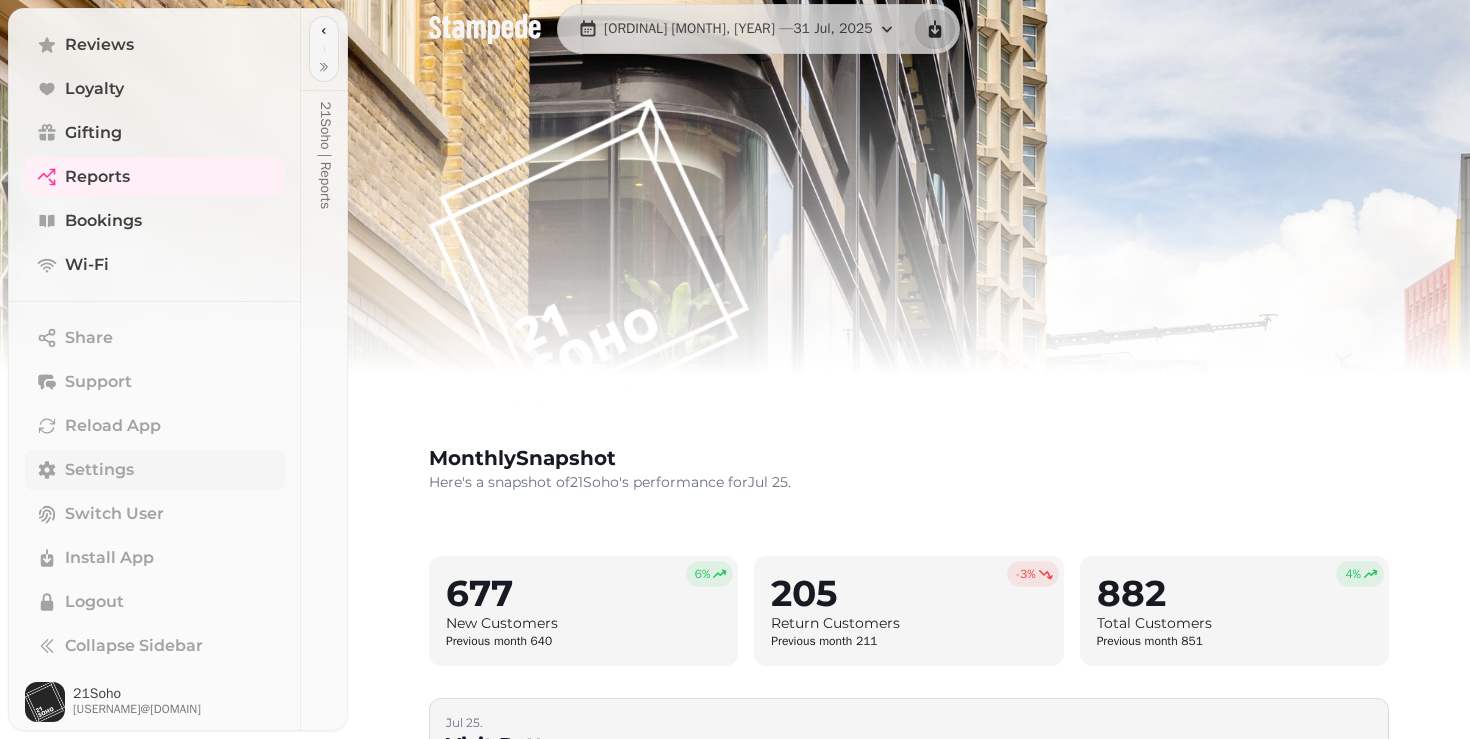 scroll, scrollTop: 232, scrollLeft: 0, axis: vertical 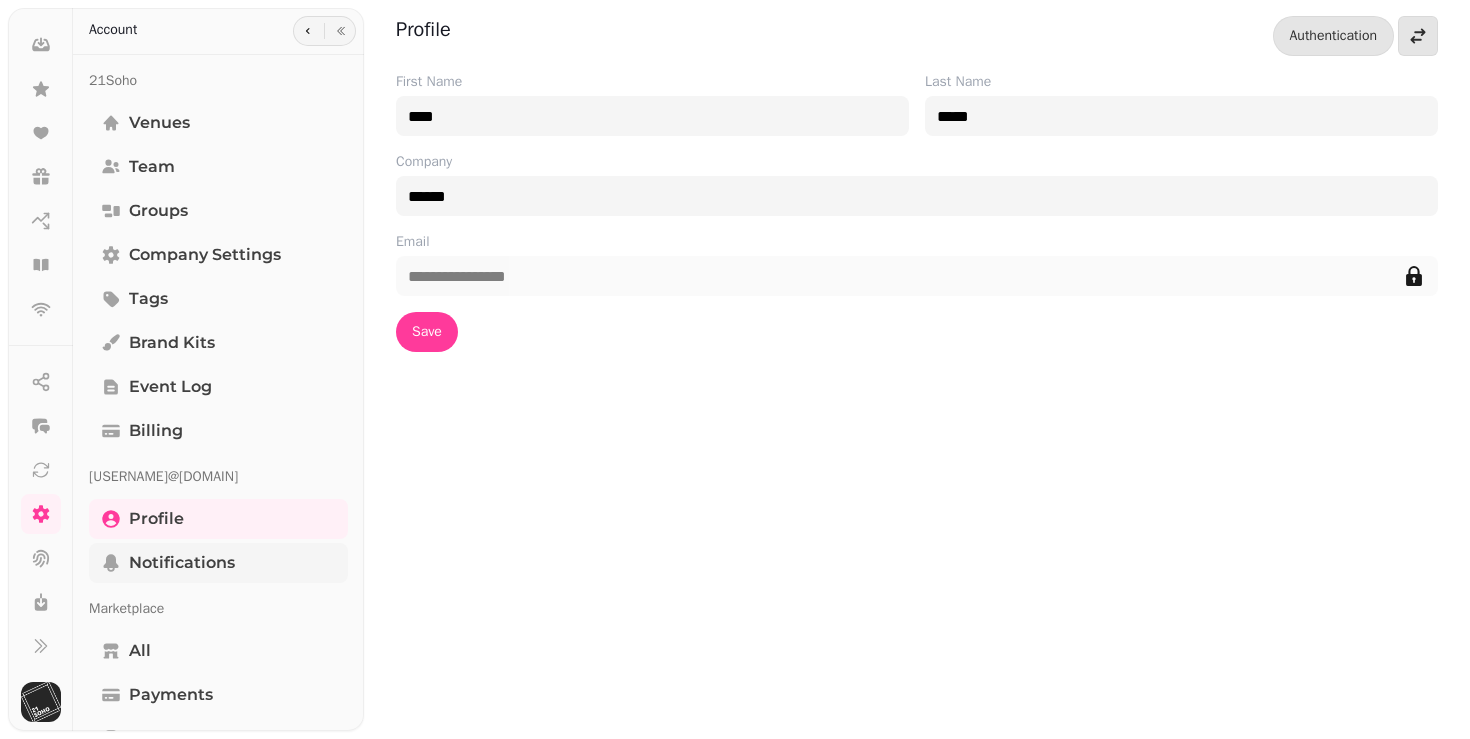 click on "Notifications" at bounding box center (218, 563) 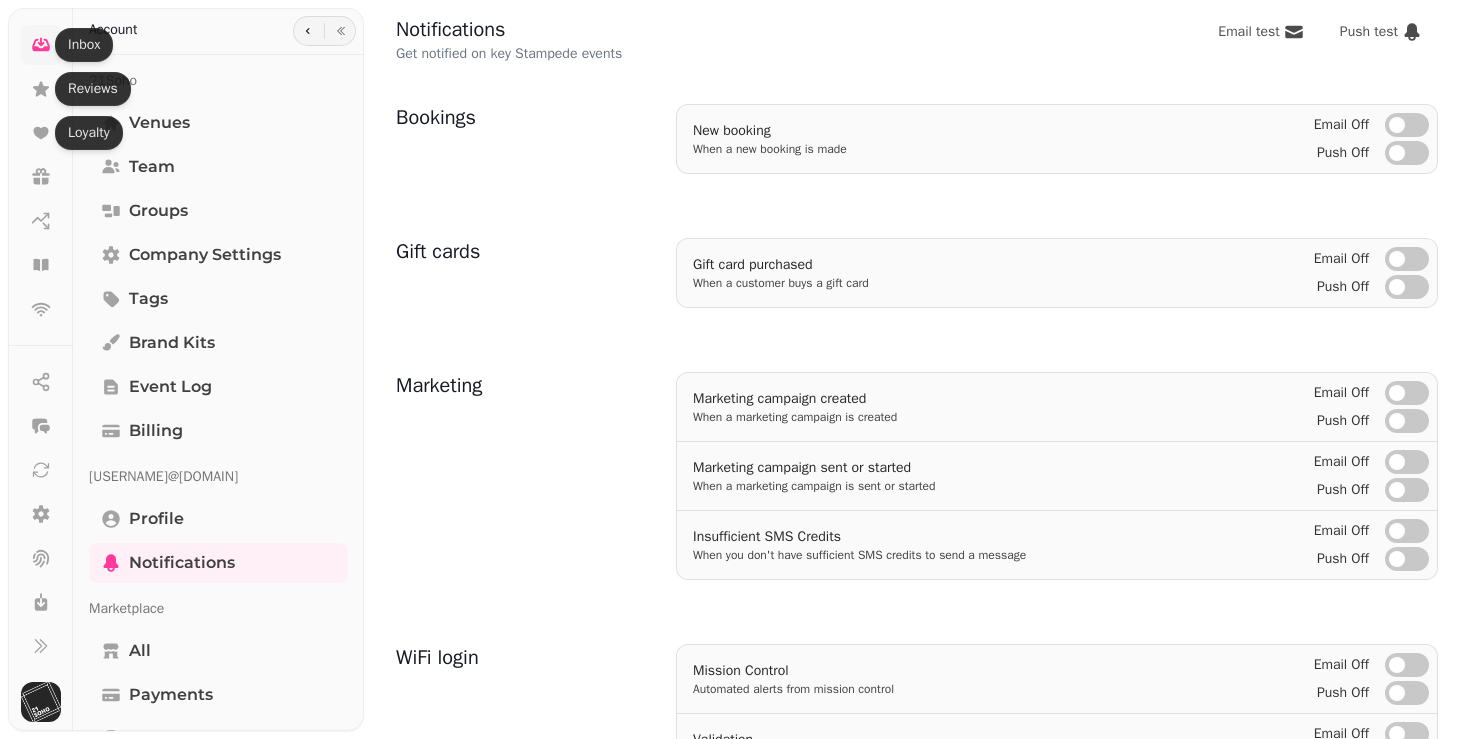 click 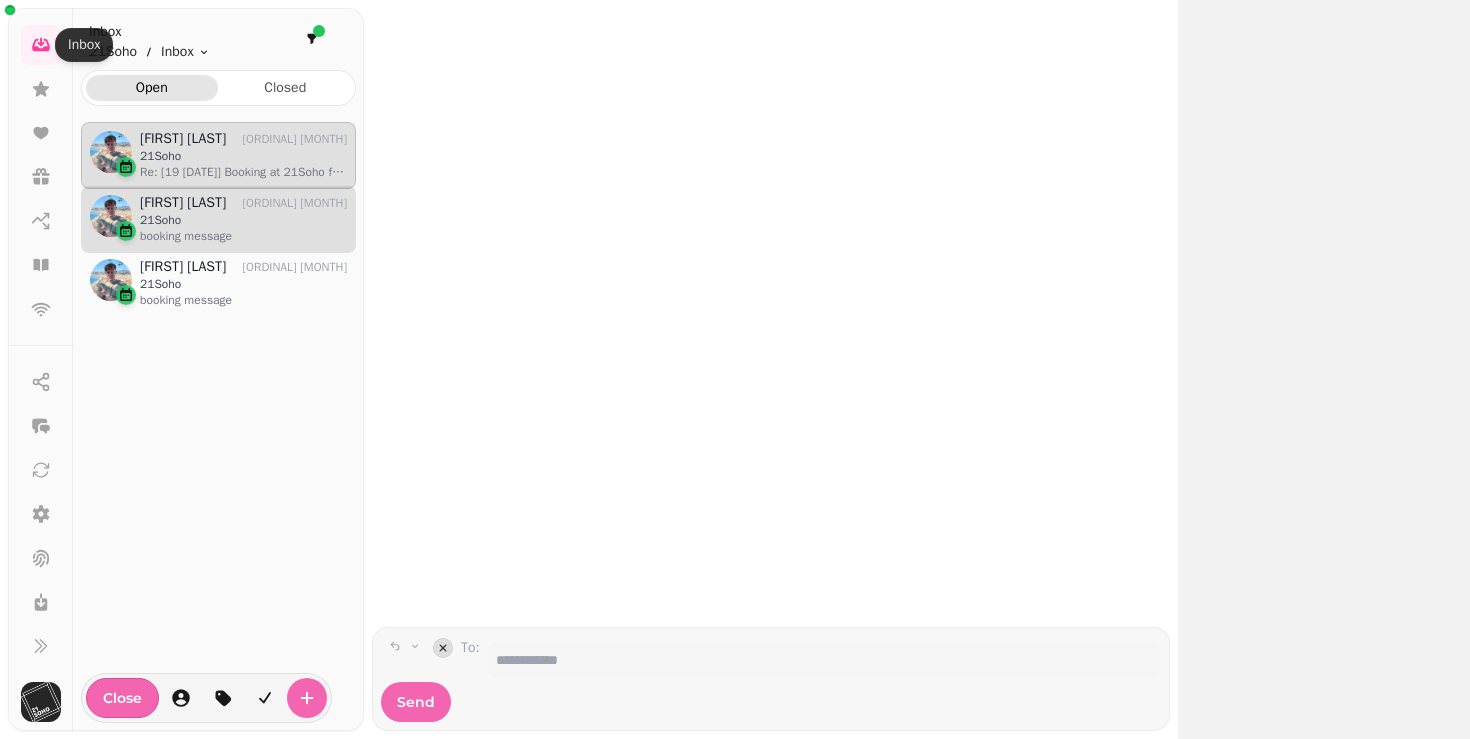scroll, scrollTop: 1, scrollLeft: 1, axis: both 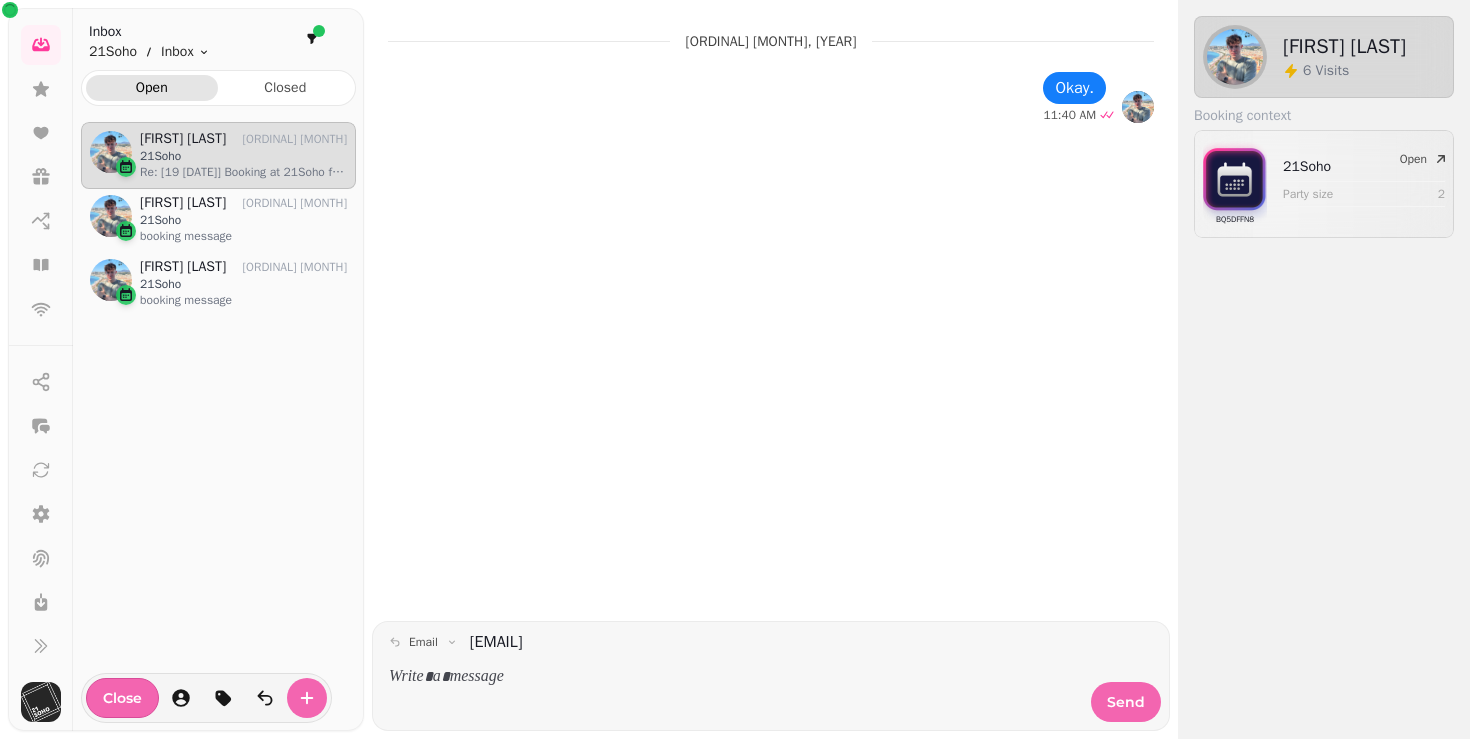 click on "[FIRST] [LAST]" at bounding box center [183, 139] 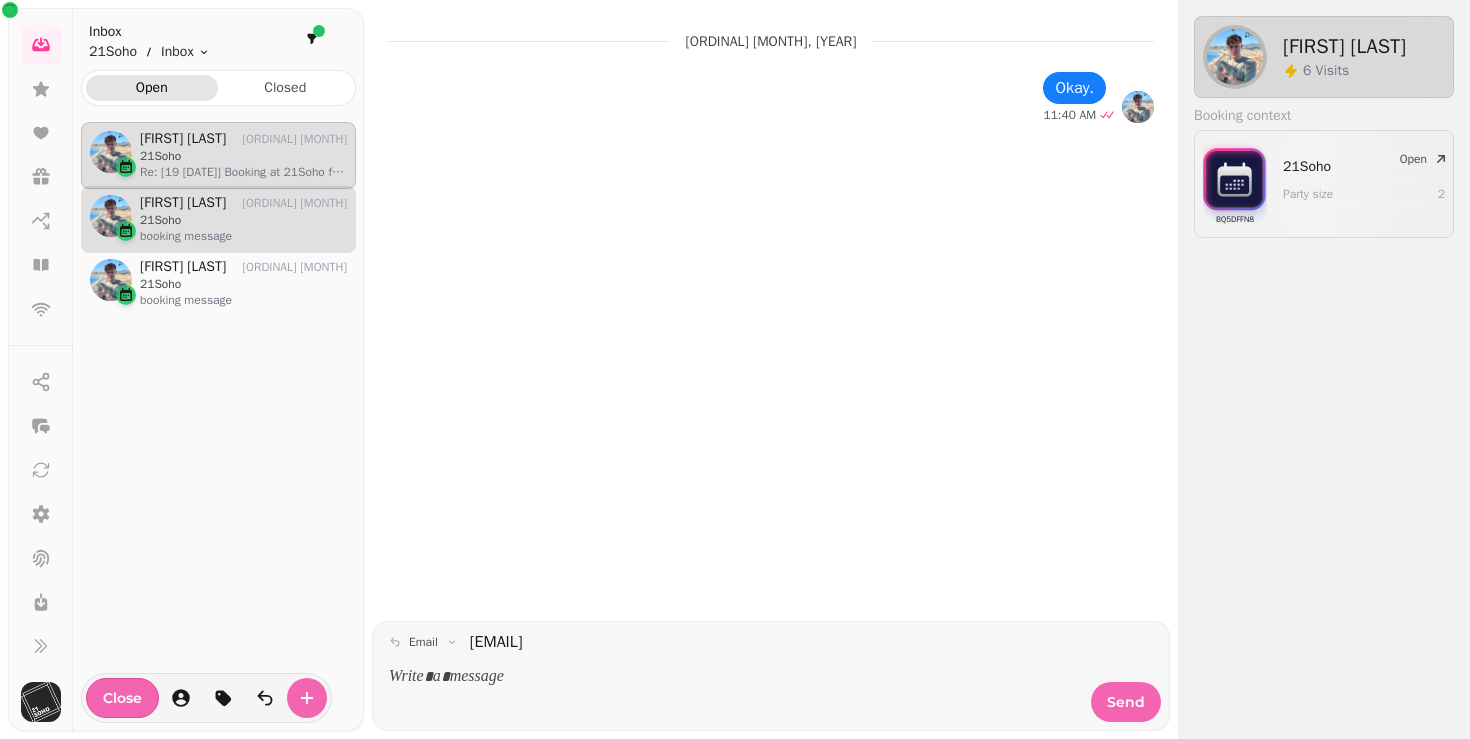 click on "21Soho" at bounding box center [243, 220] 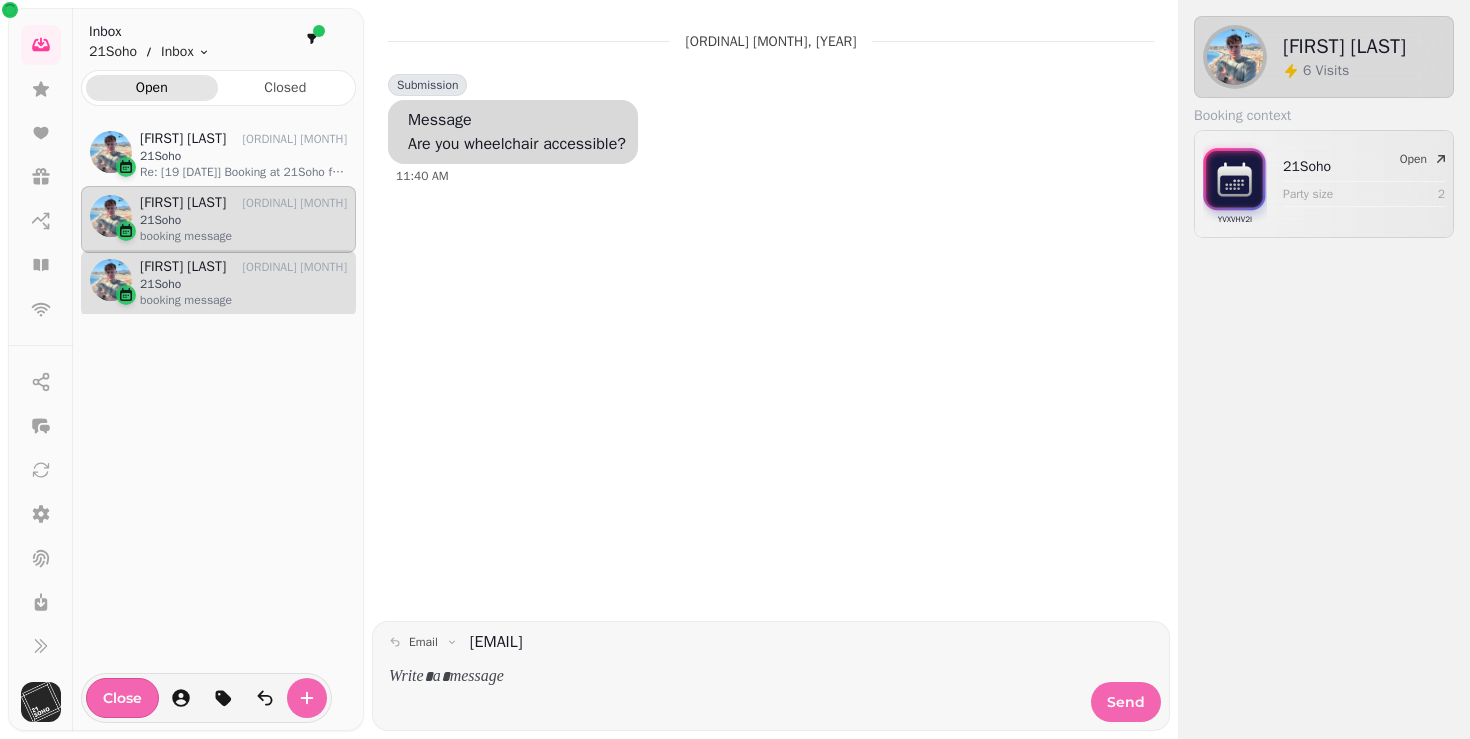 click on "booking message" at bounding box center (243, 300) 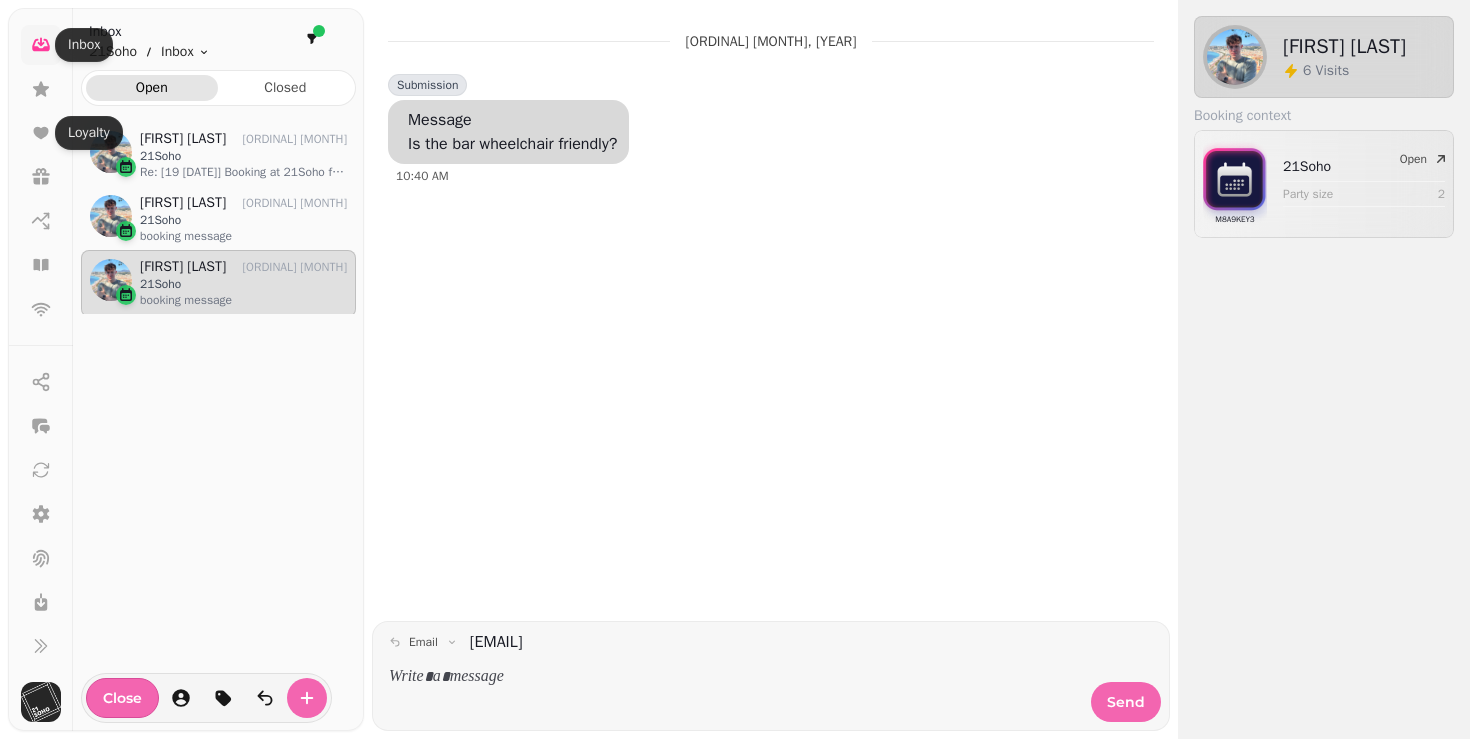 click 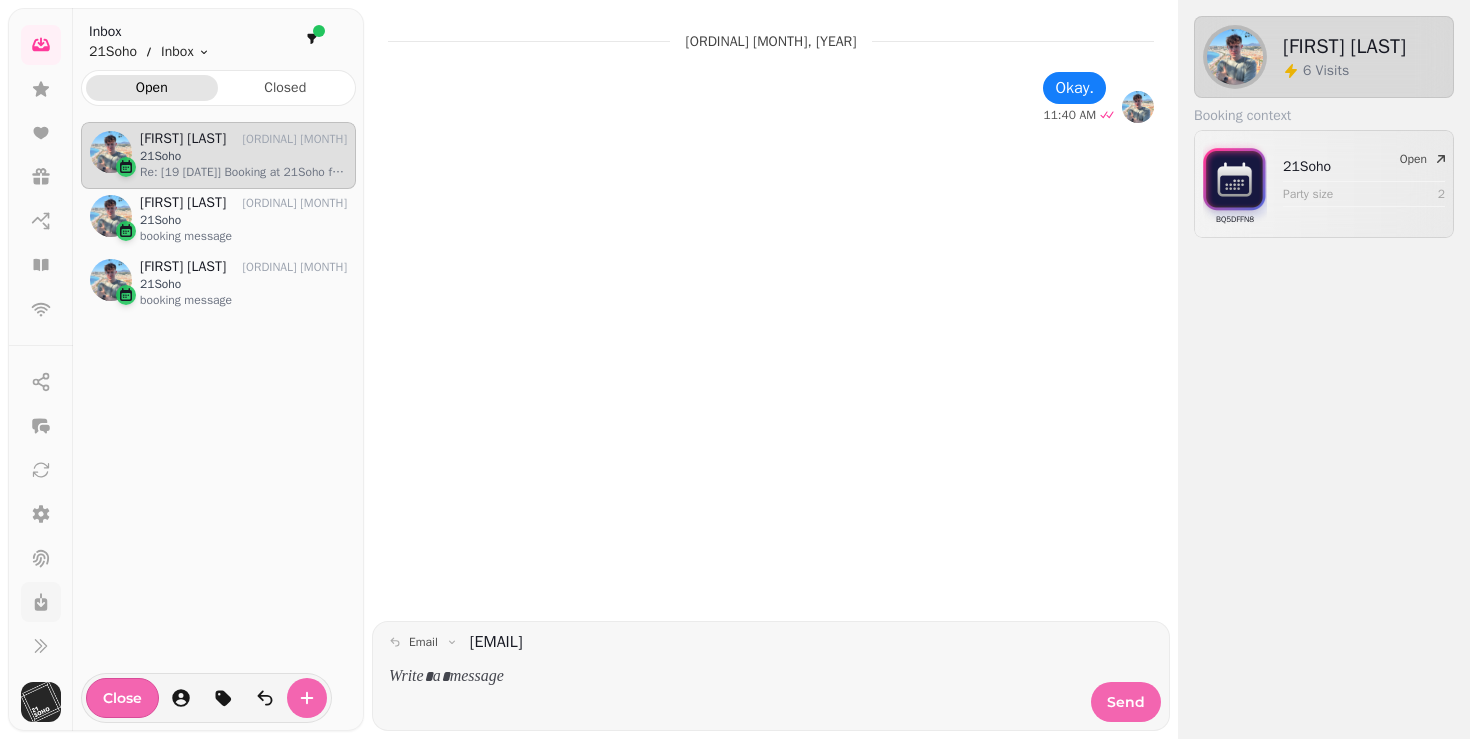 click 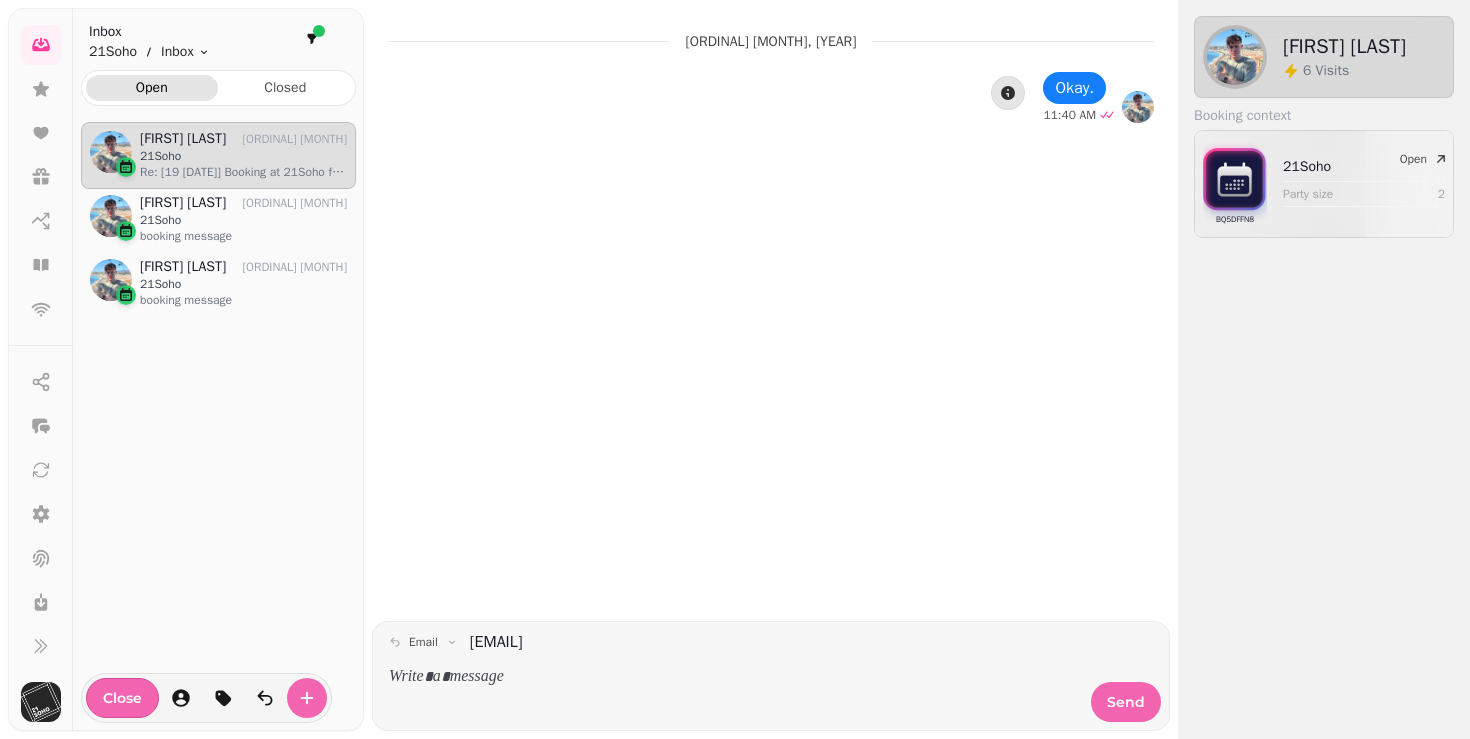 type 